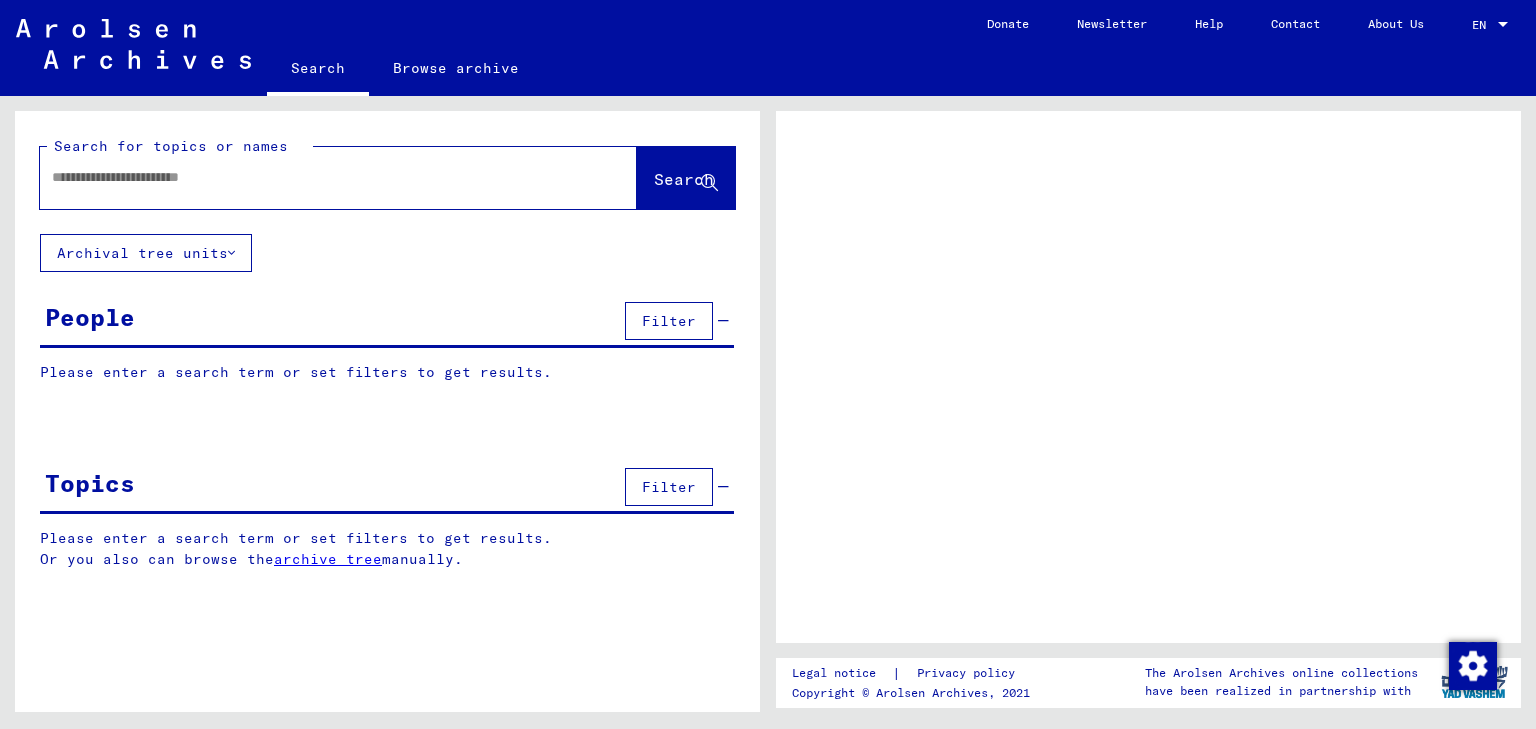 scroll, scrollTop: 0, scrollLeft: 0, axis: both 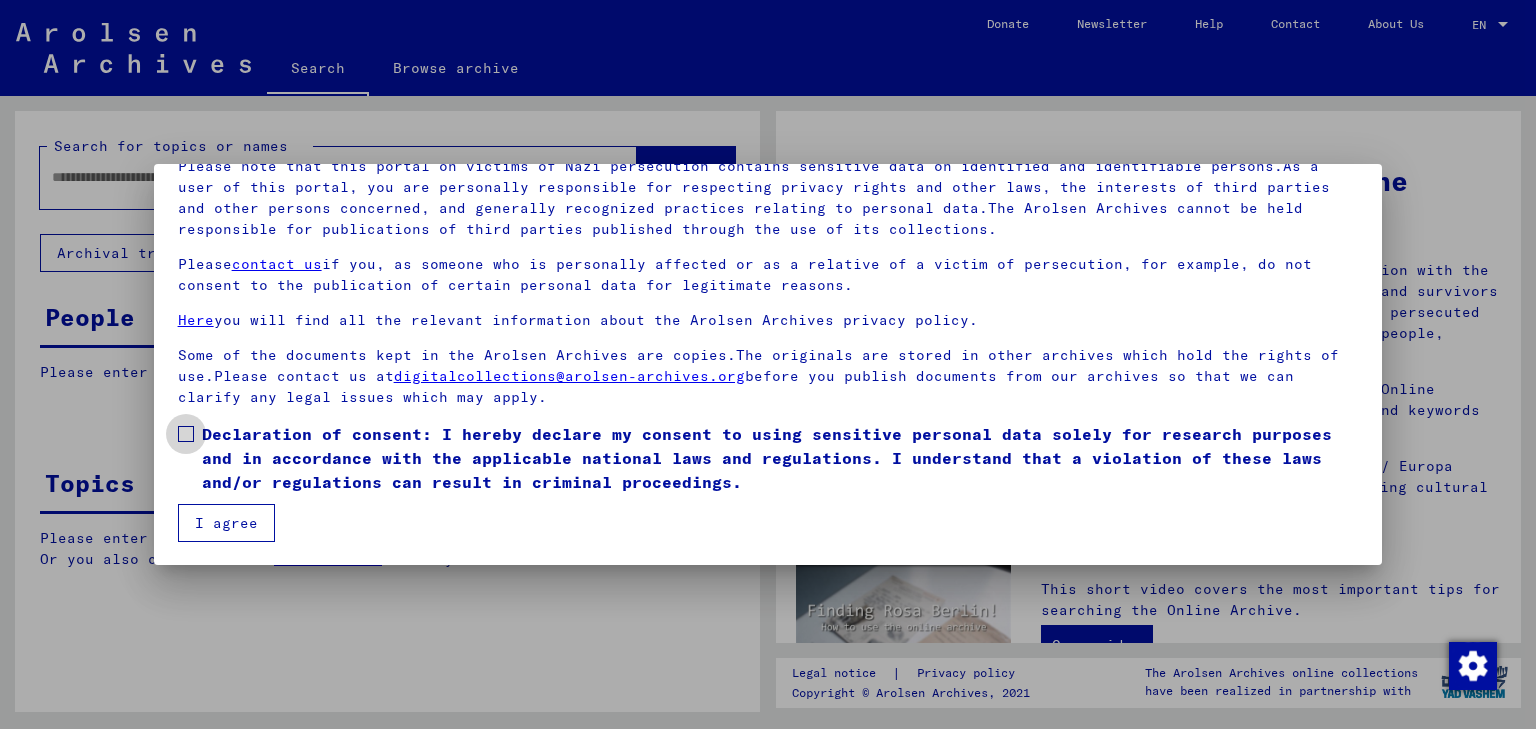click at bounding box center (186, 434) 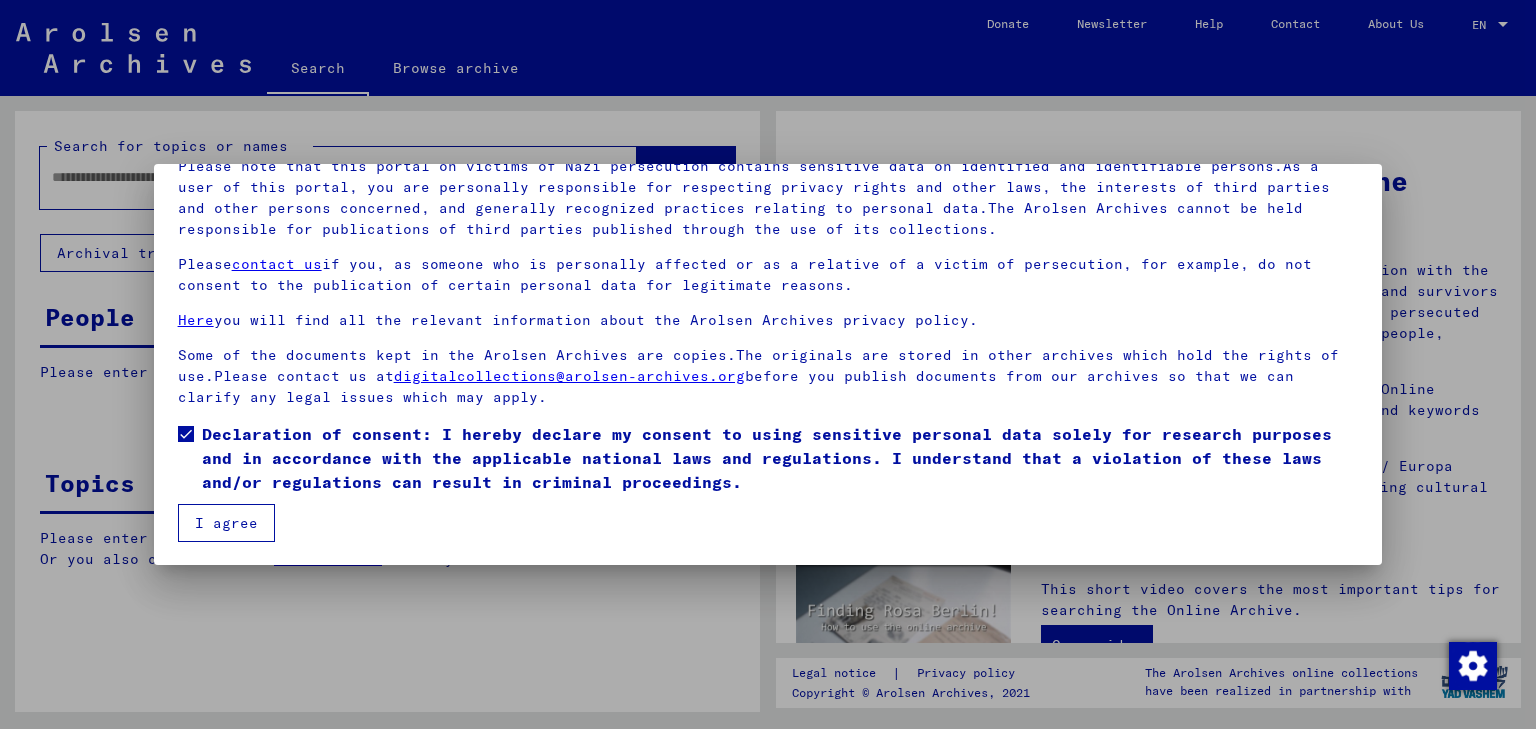 click on "I agree" at bounding box center [226, 523] 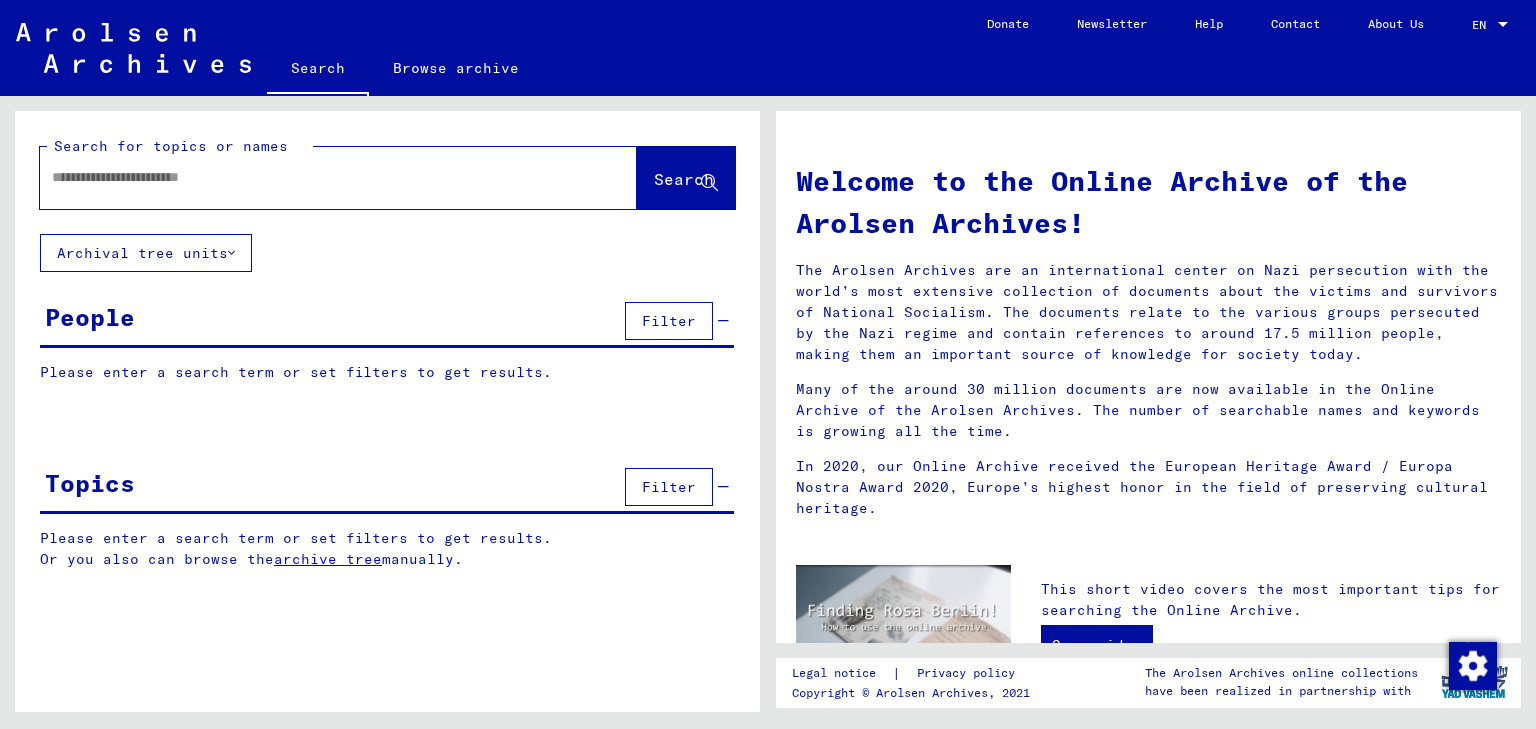 click at bounding box center (314, 177) 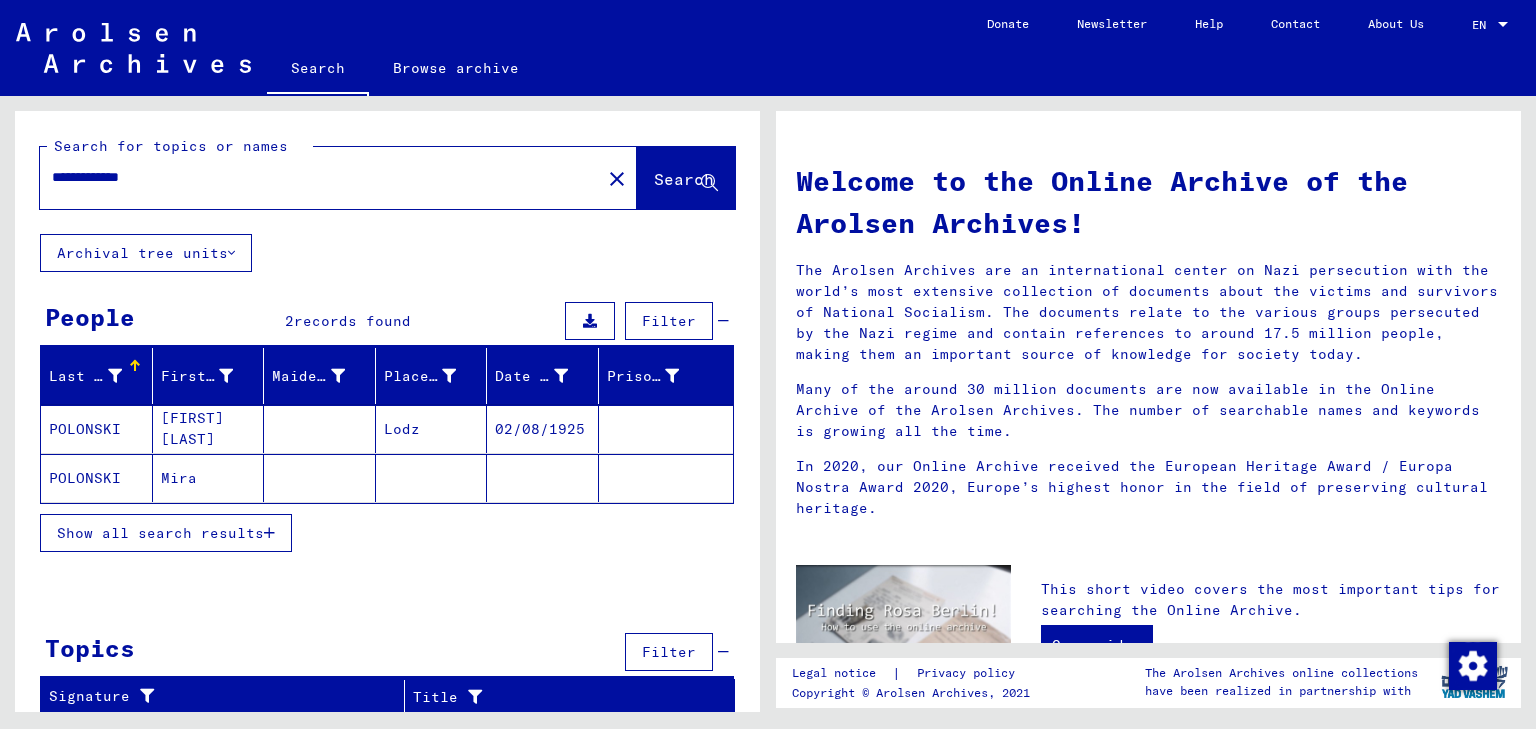 click on "POLONSKI" at bounding box center [97, 478] 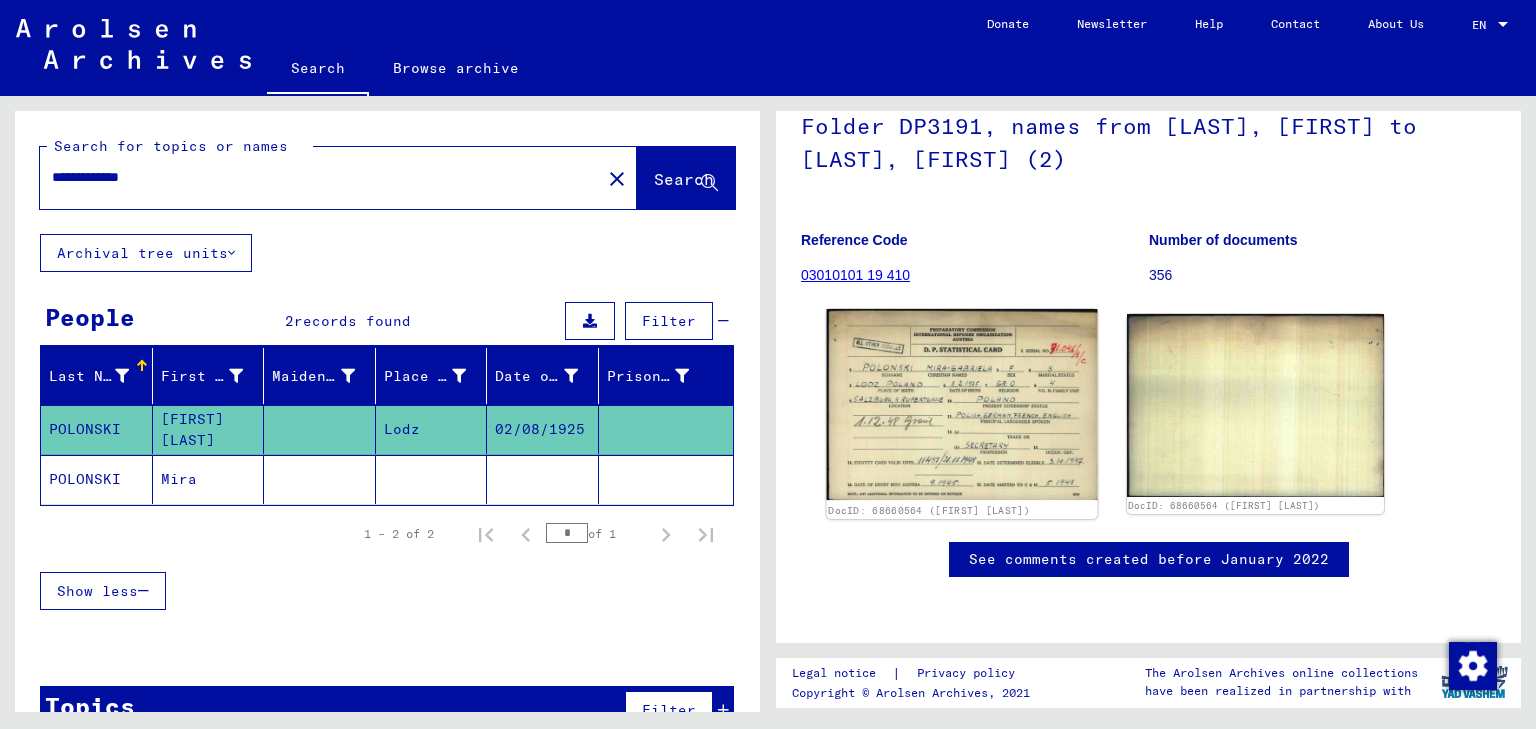 scroll, scrollTop: 196, scrollLeft: 0, axis: vertical 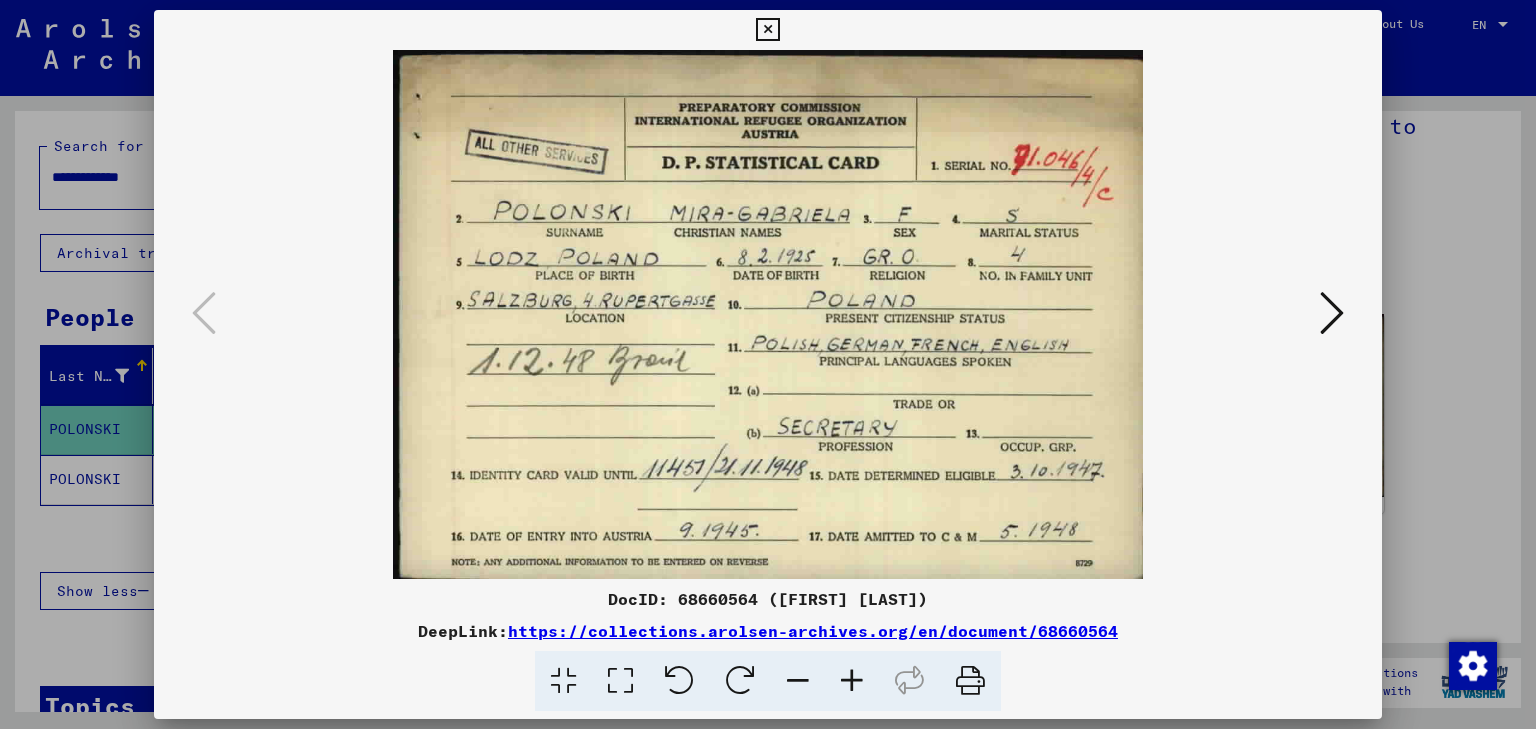 click at bounding box center [1332, 314] 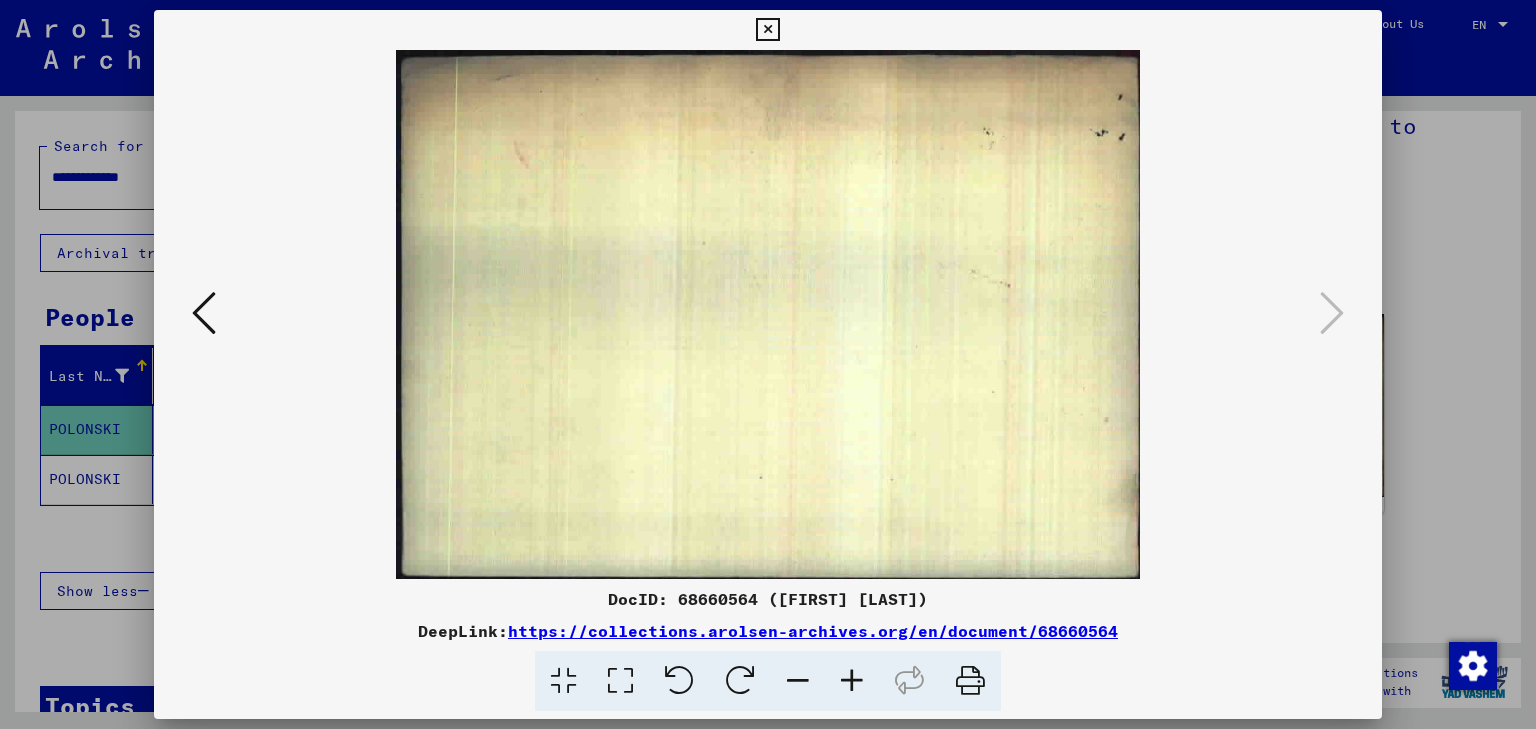 click at bounding box center [204, 313] 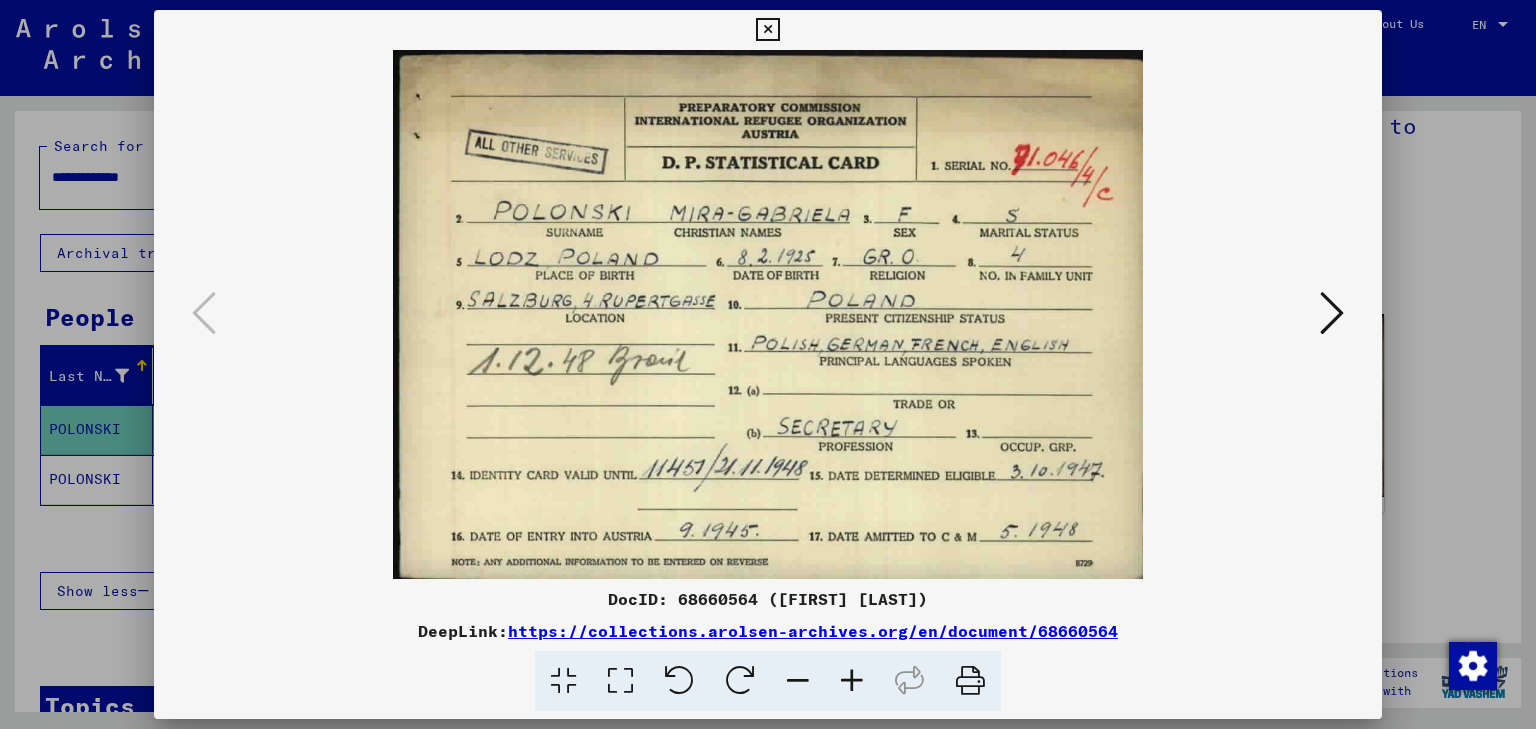click at bounding box center [767, 30] 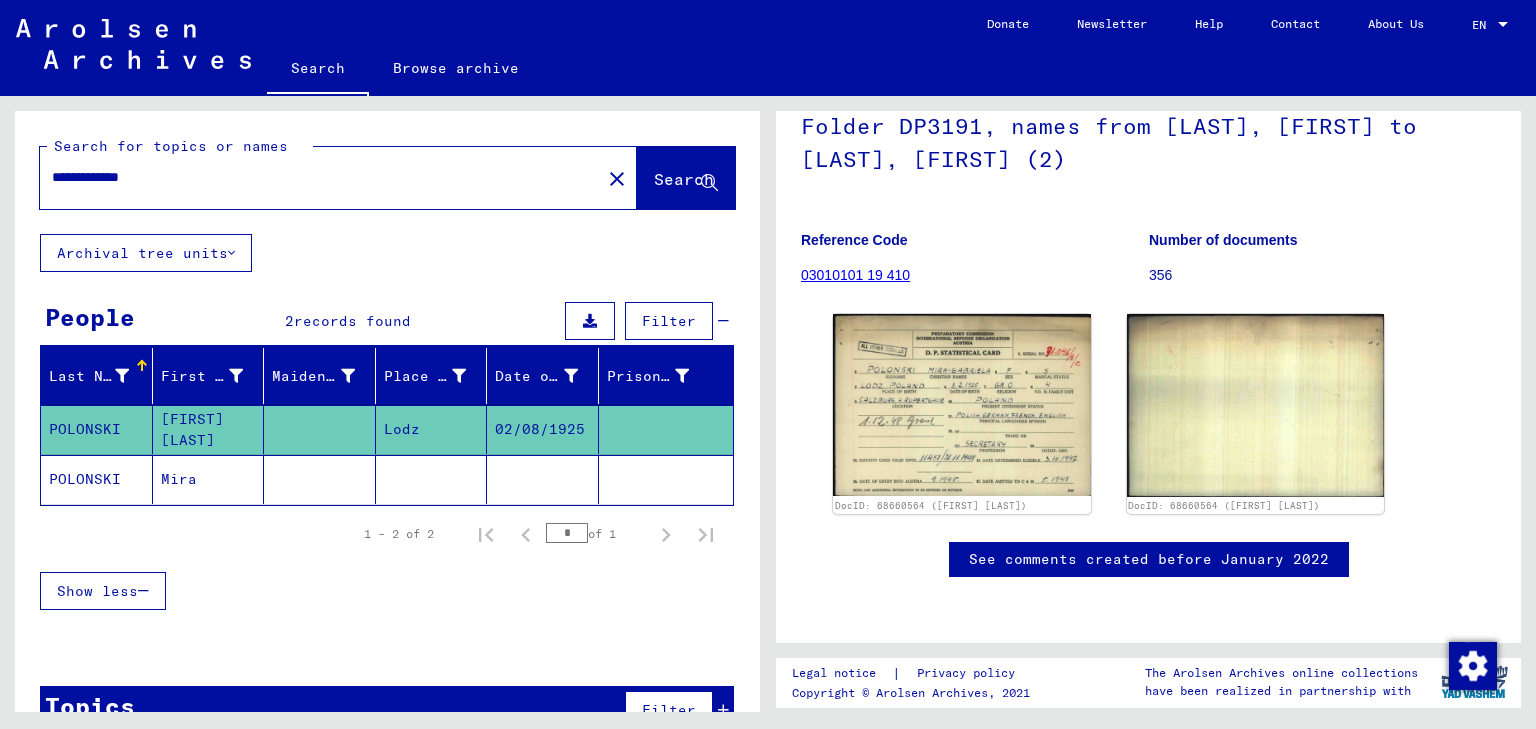 click on "POLONSKI" 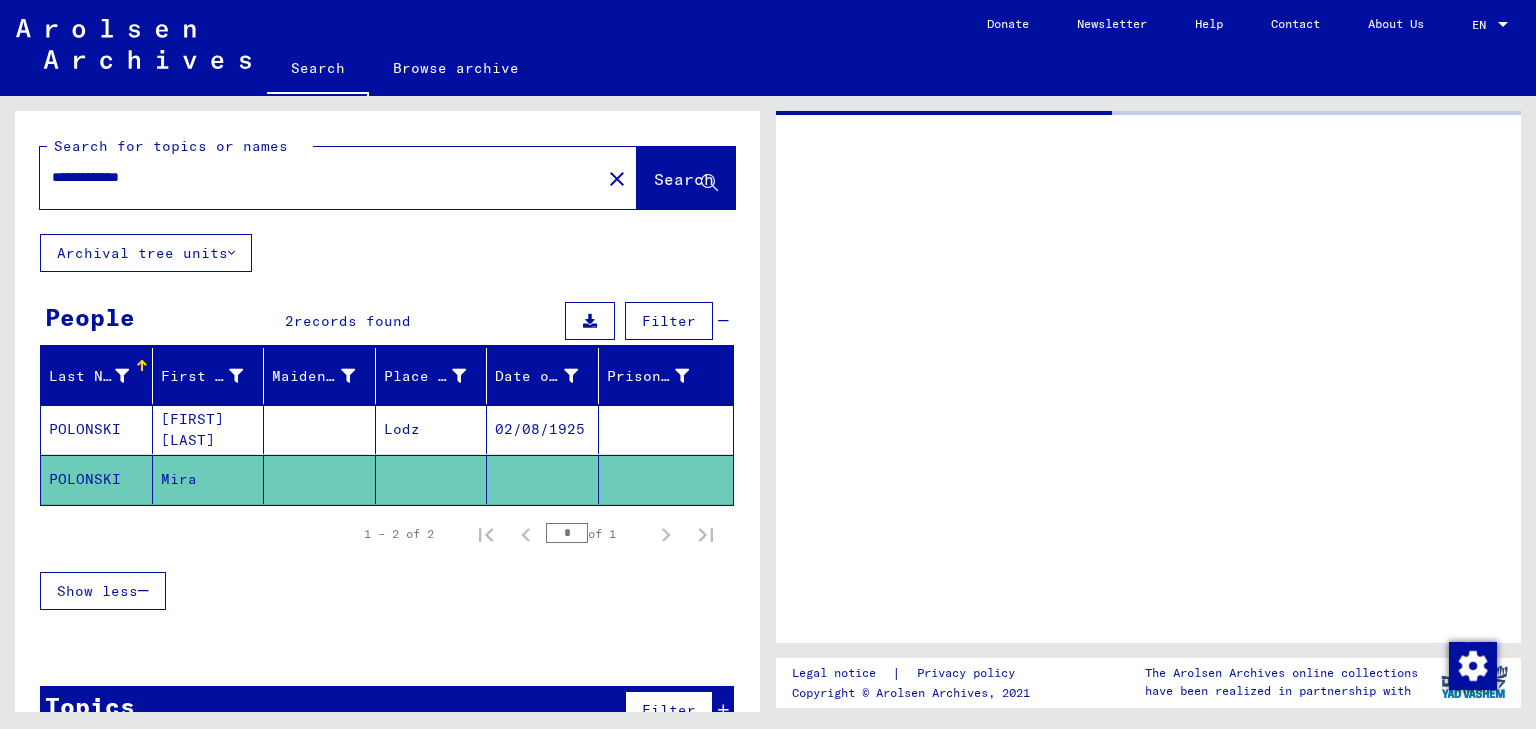 scroll, scrollTop: 0, scrollLeft: 0, axis: both 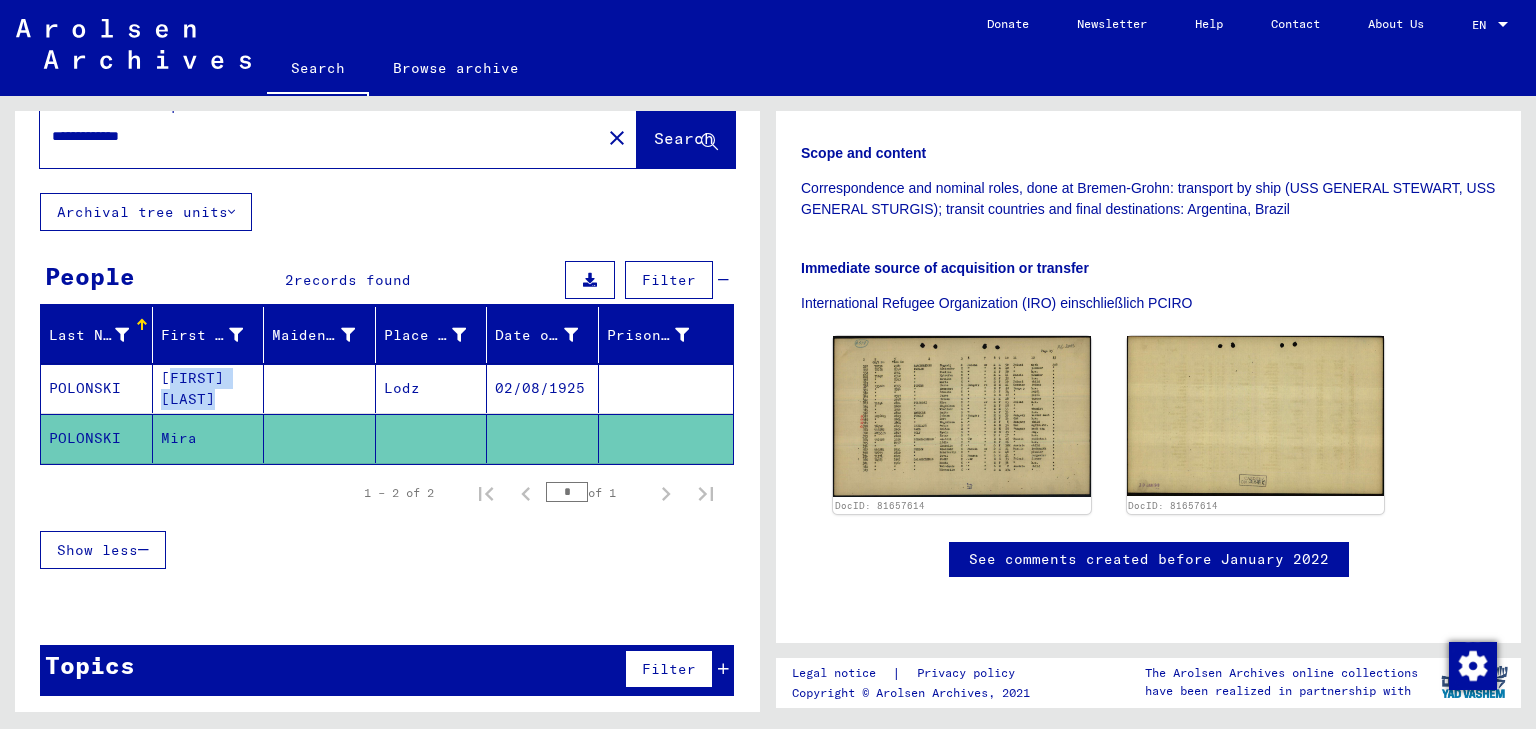 drag, startPoint x: 237, startPoint y: 389, endPoint x: 160, endPoint y: 368, distance: 79.81228 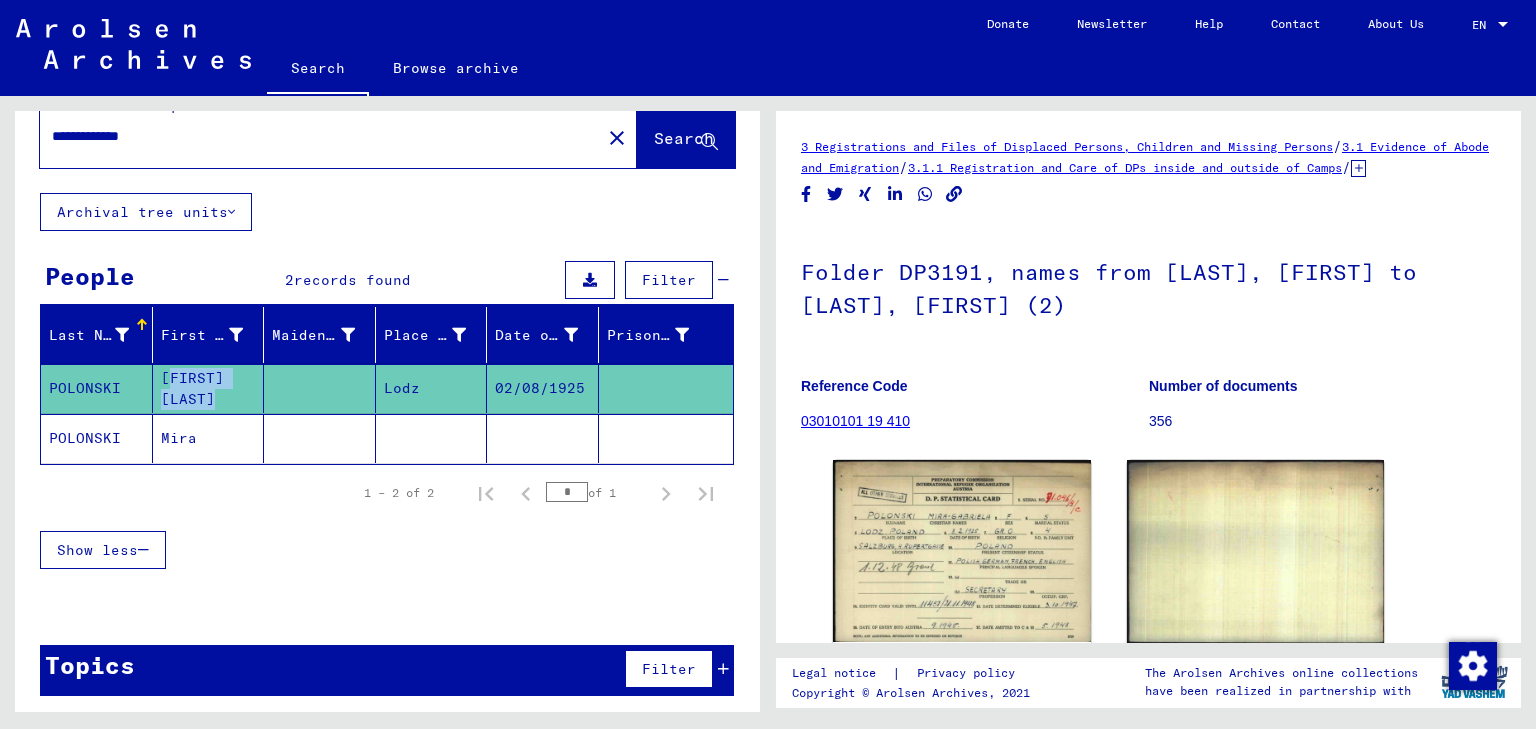 scroll, scrollTop: 0, scrollLeft: 0, axis: both 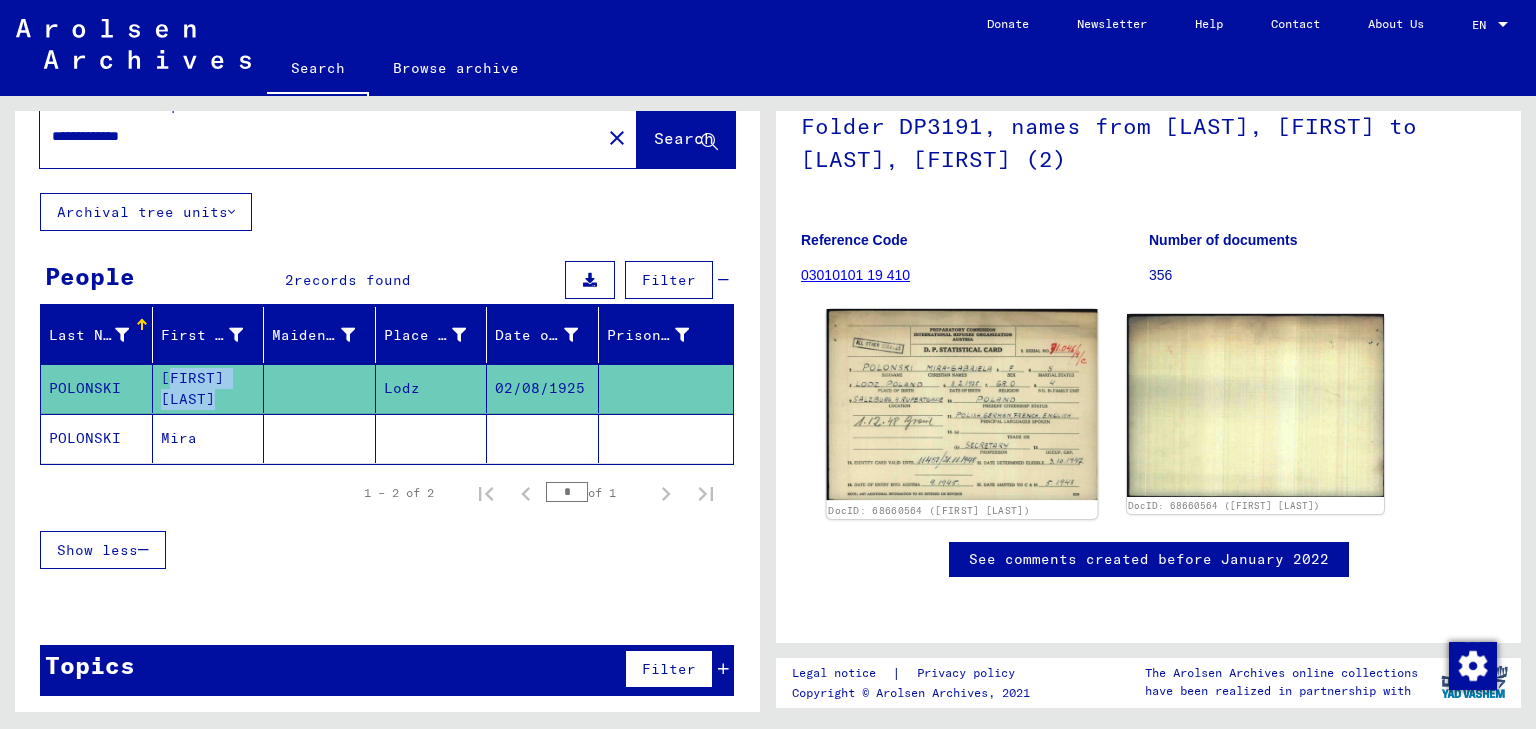 click 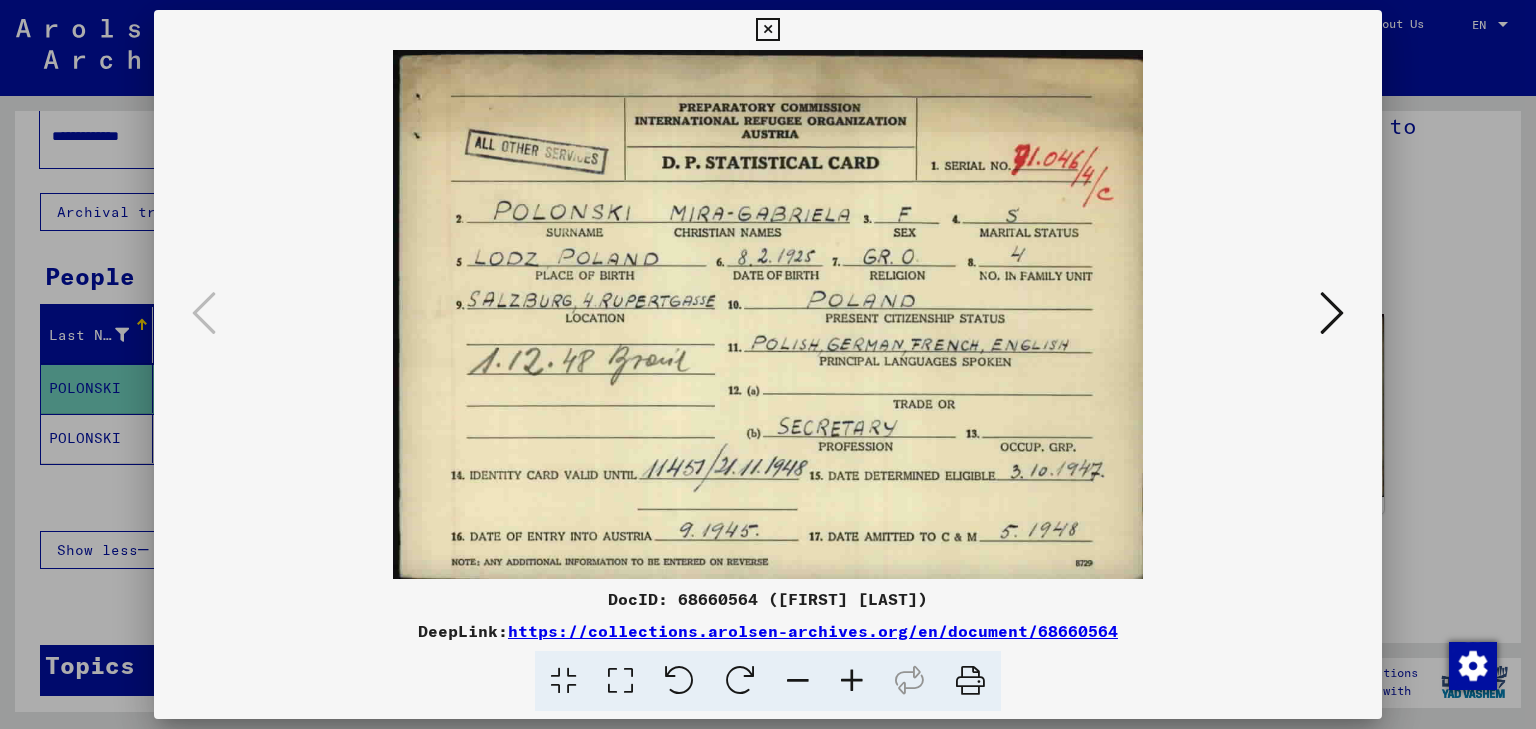 click at bounding box center [767, 30] 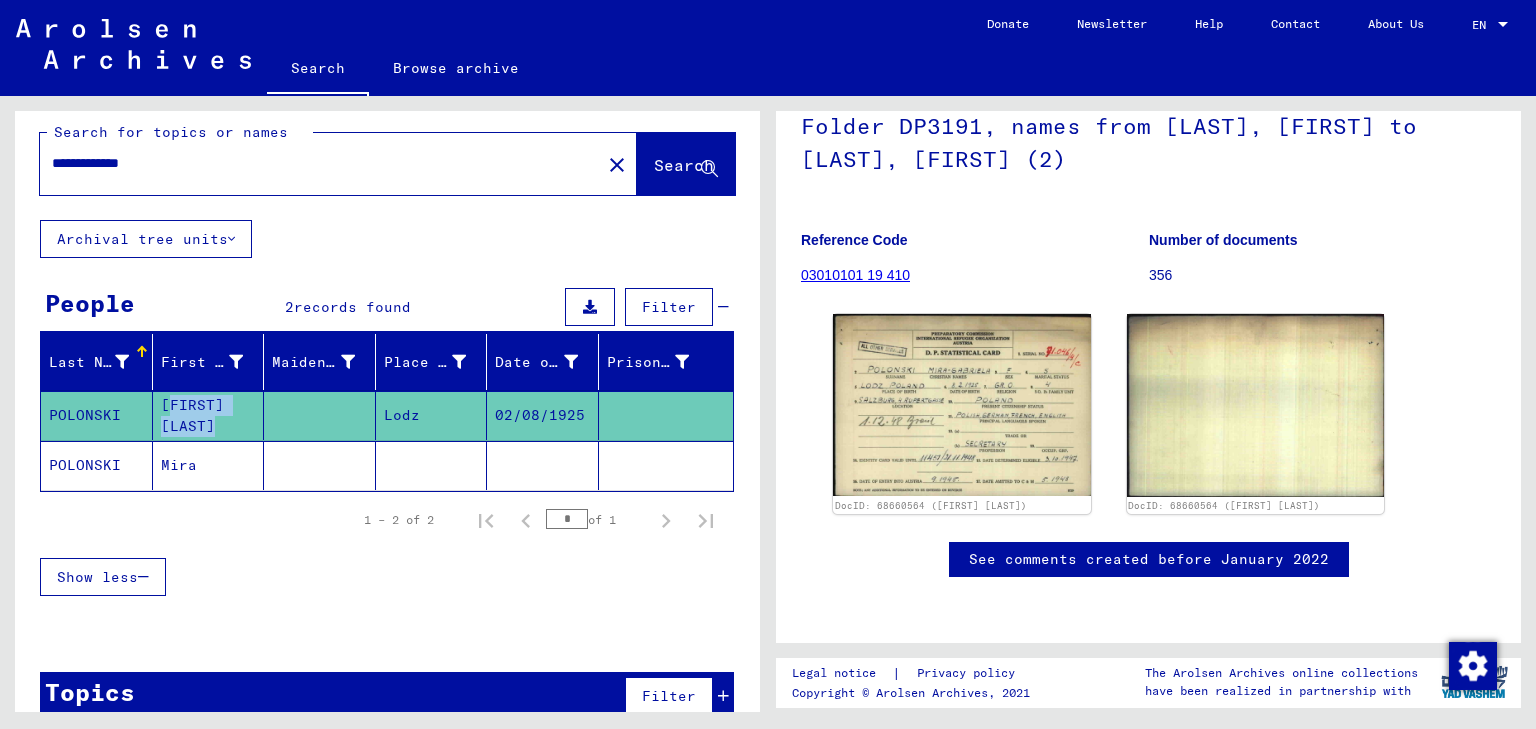 scroll, scrollTop: 0, scrollLeft: 0, axis: both 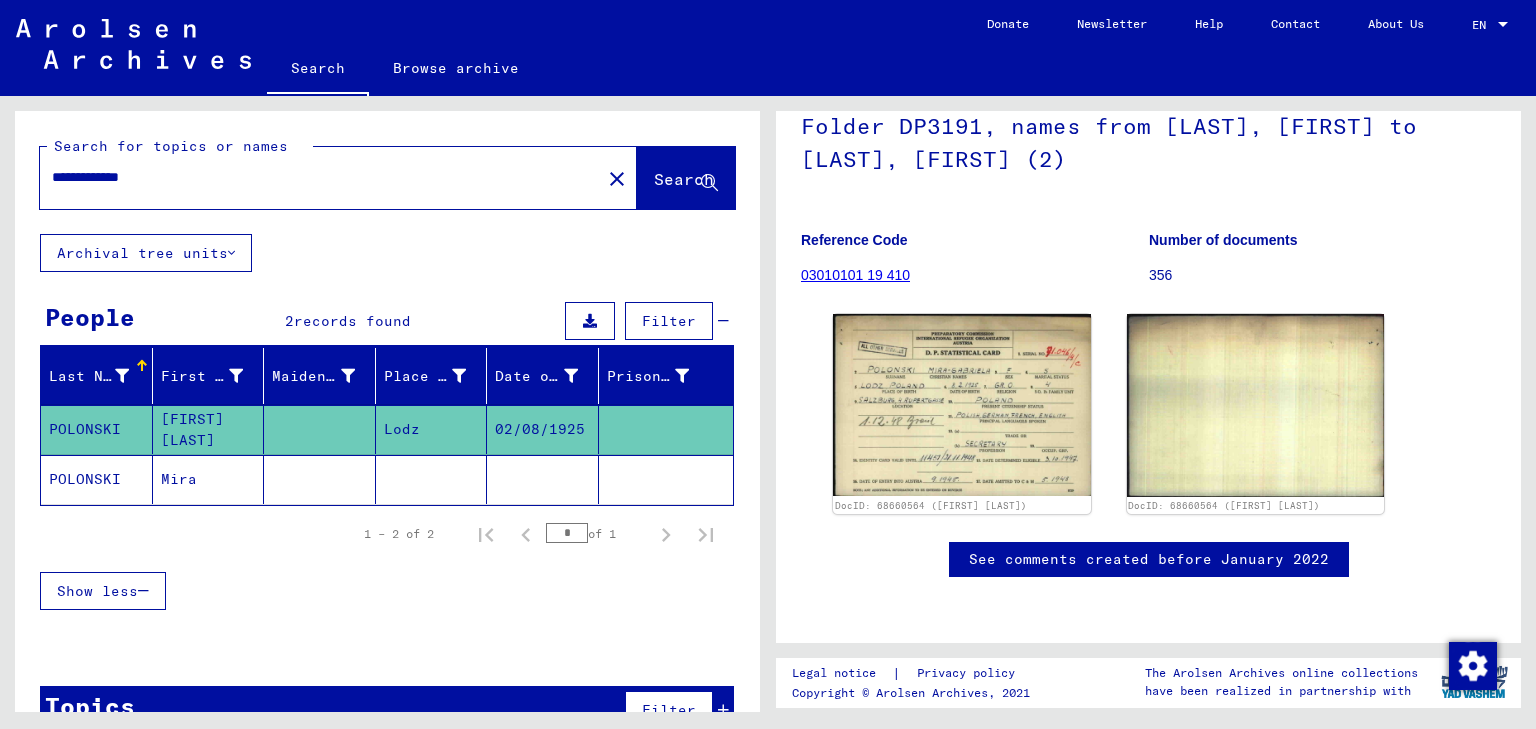 click on "**********" at bounding box center (320, 177) 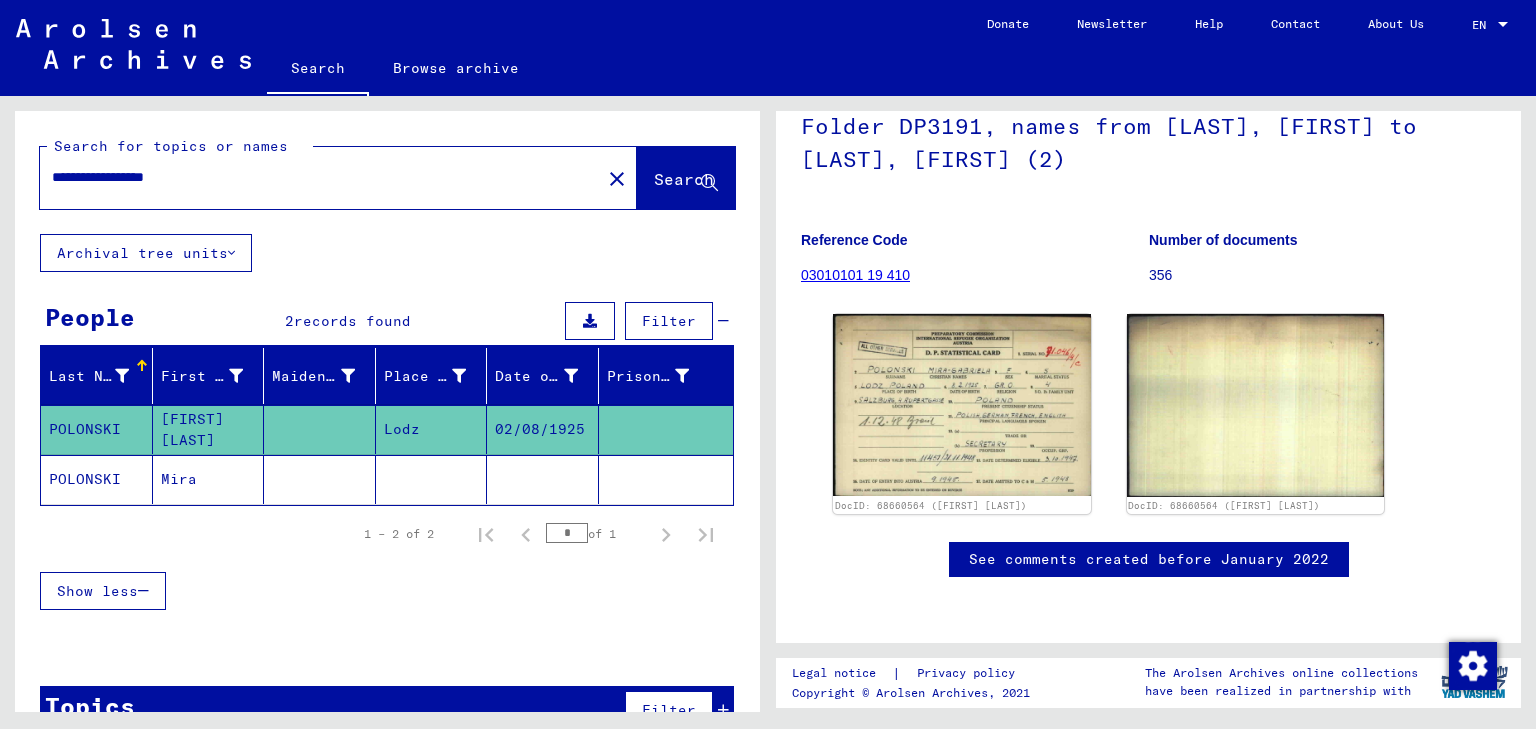 type on "**********" 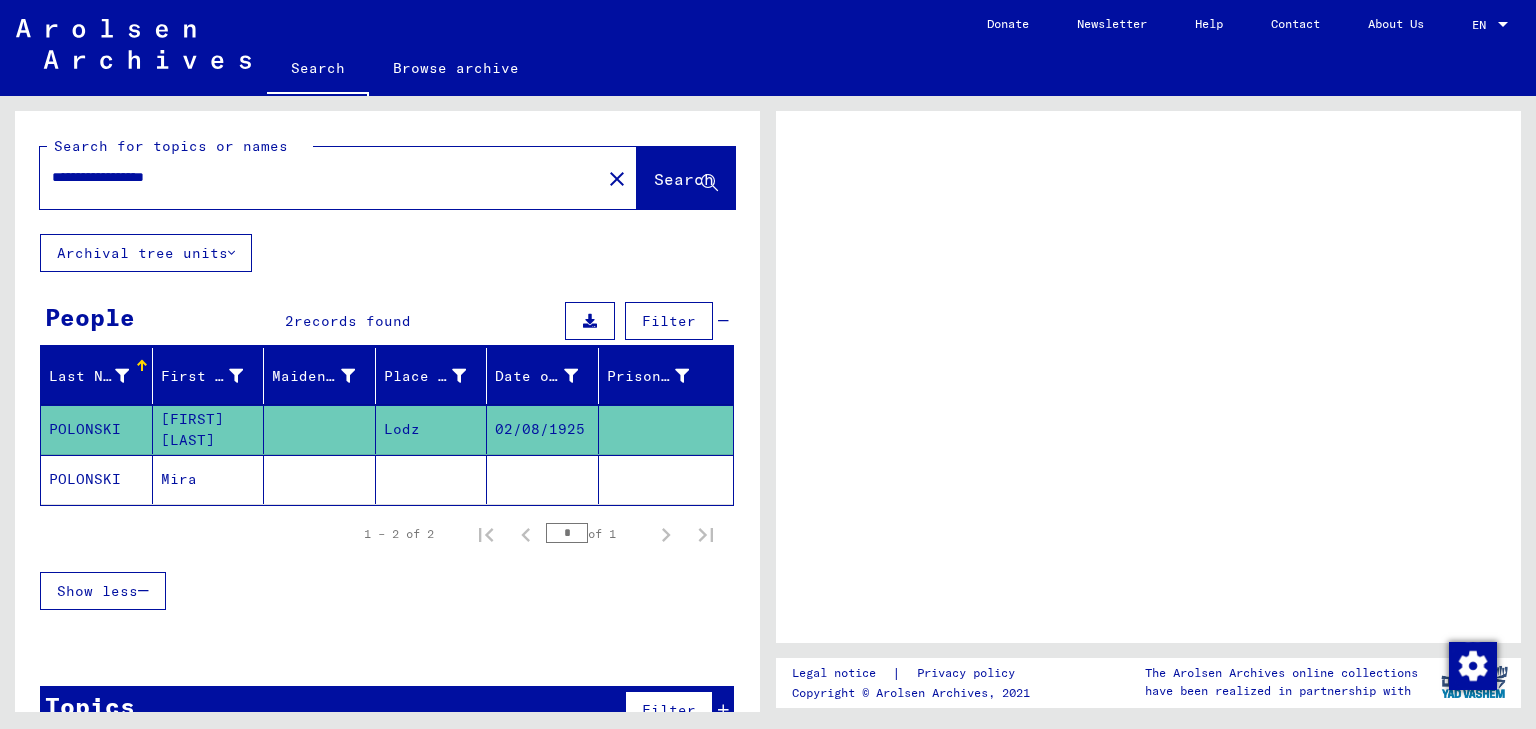 scroll, scrollTop: 0, scrollLeft: 0, axis: both 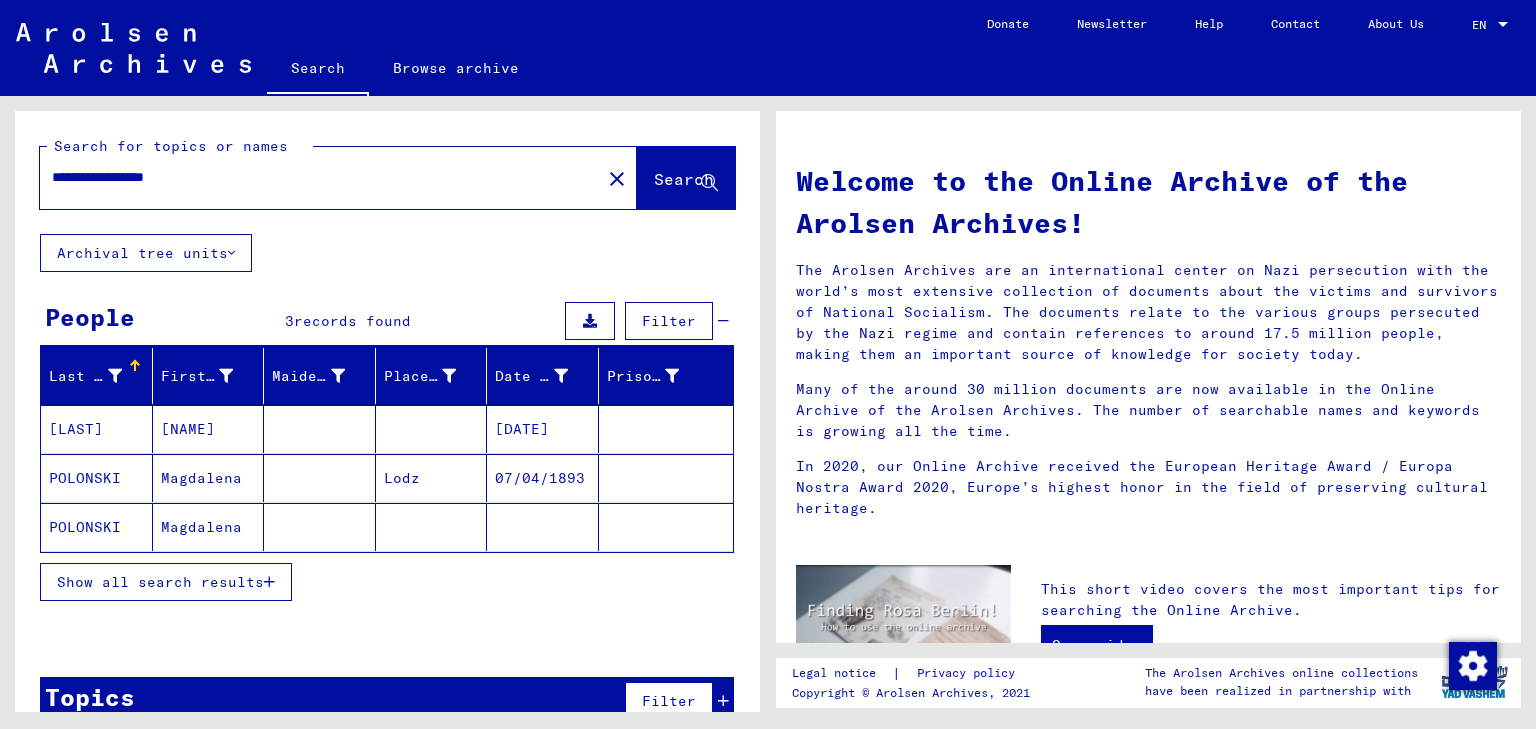 click on "POLONSKI" at bounding box center (97, 527) 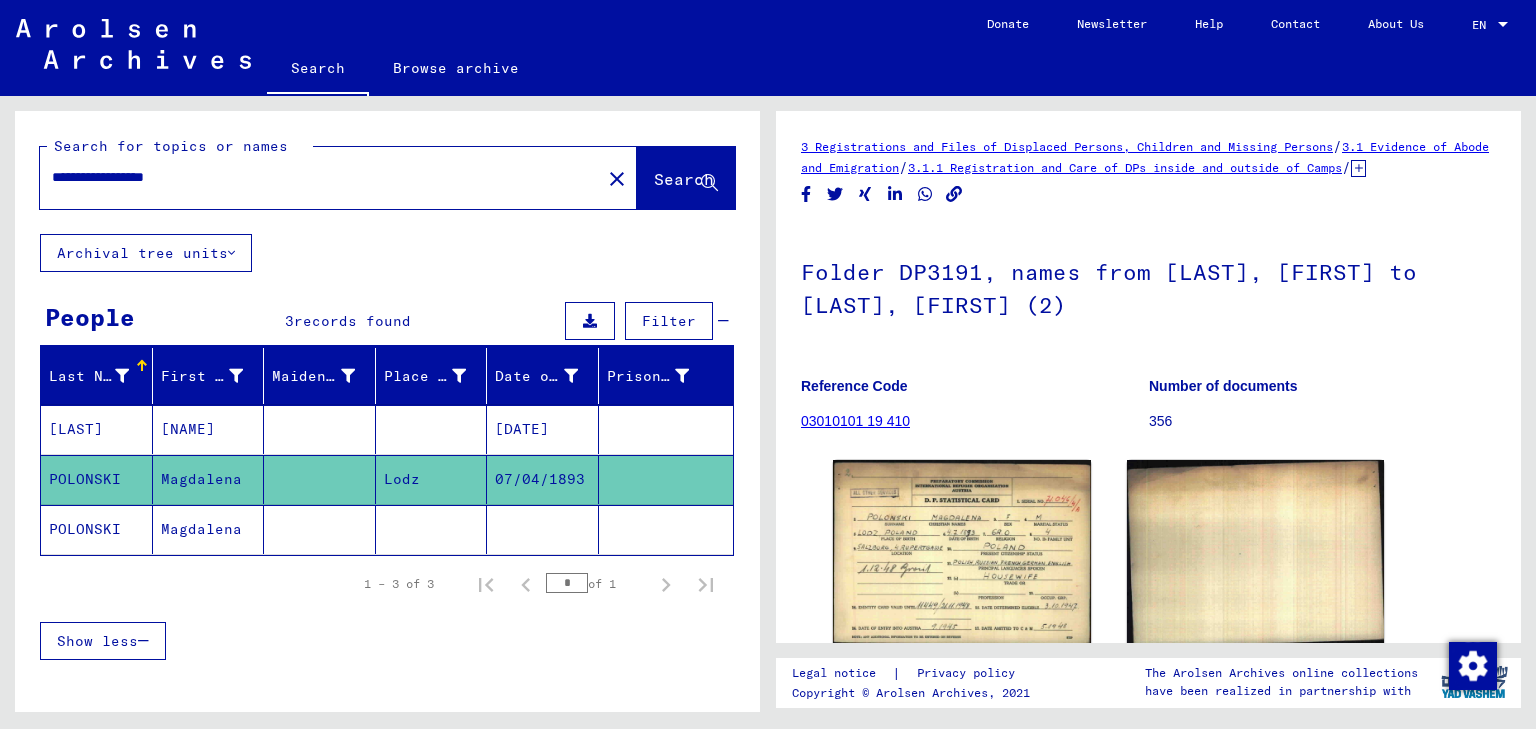 scroll, scrollTop: 0, scrollLeft: 0, axis: both 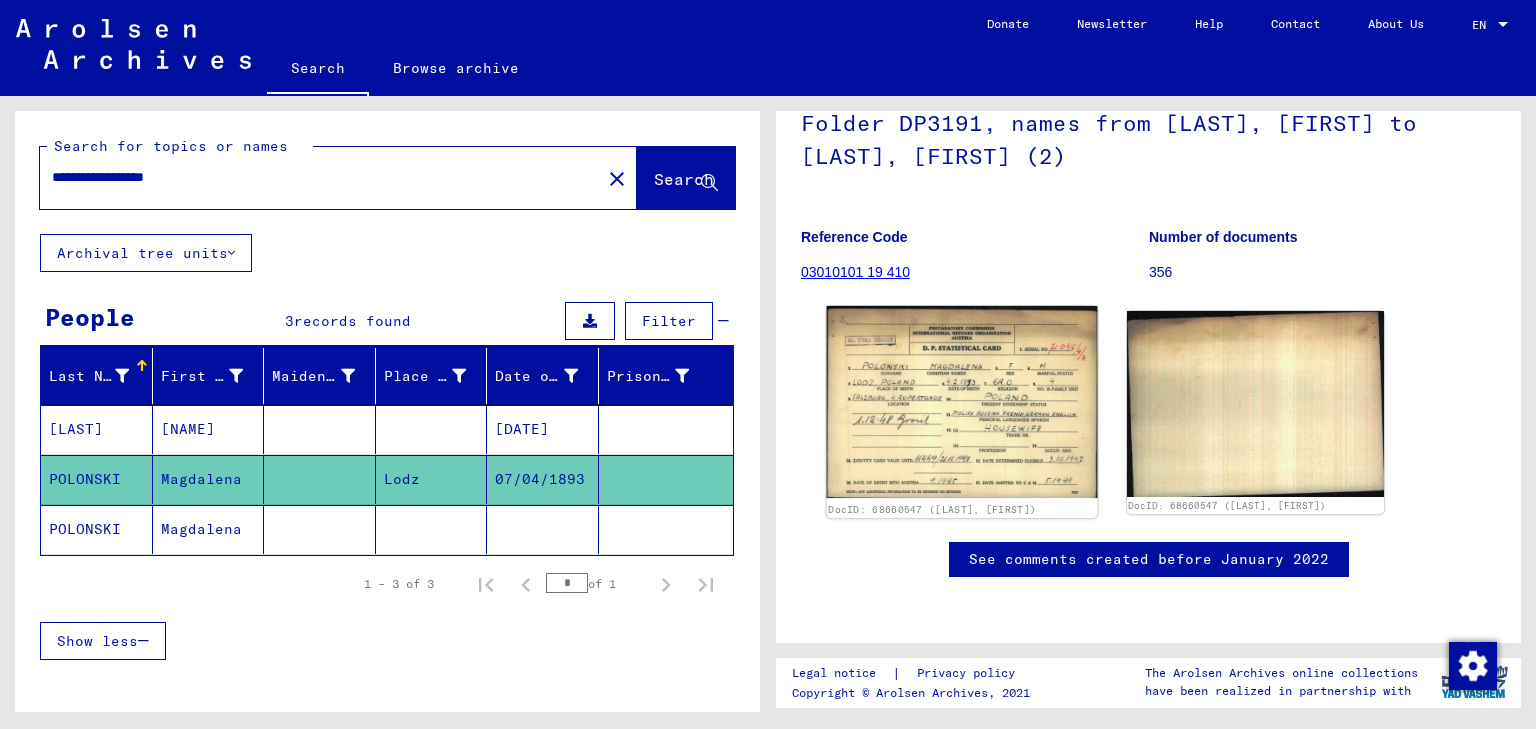 click 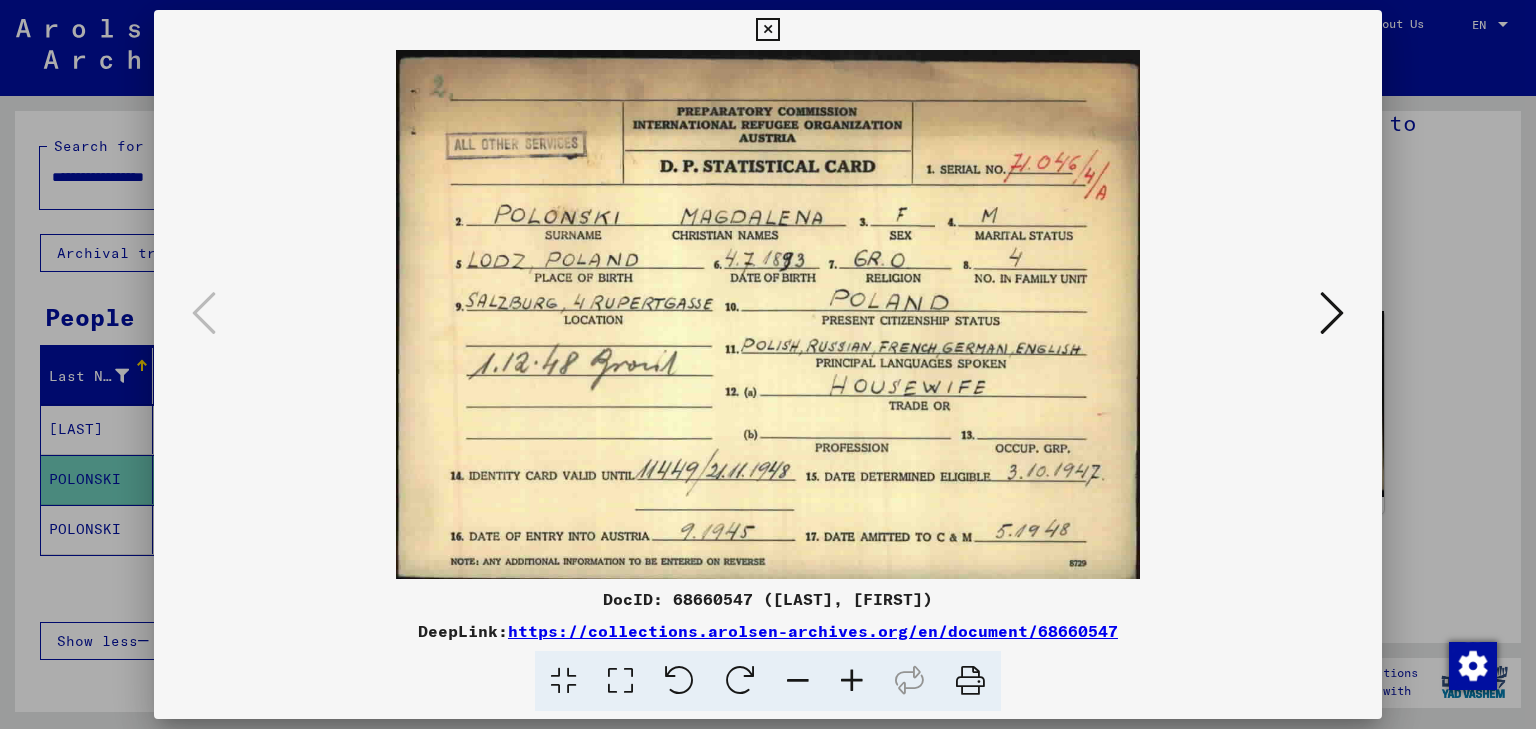 type 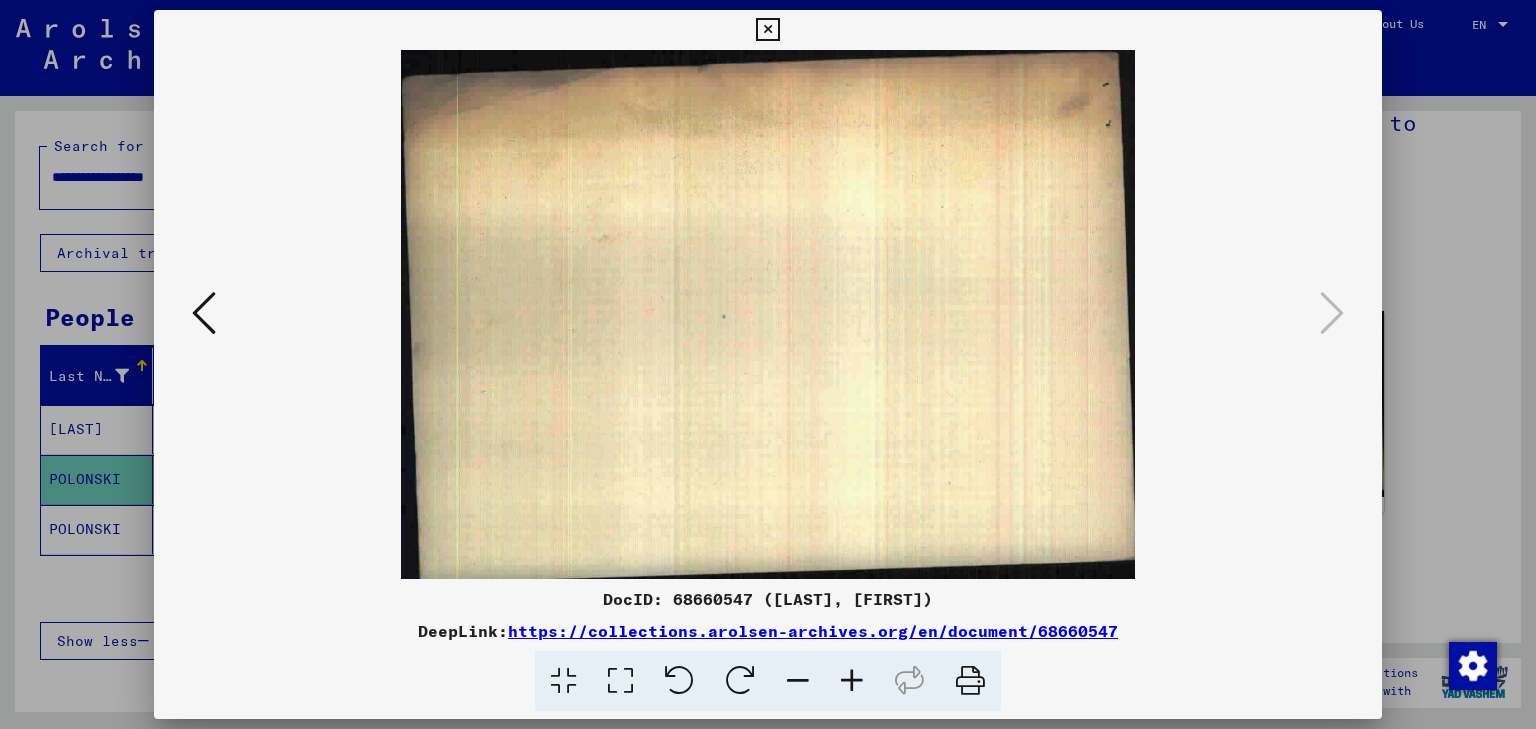 click at bounding box center [767, 30] 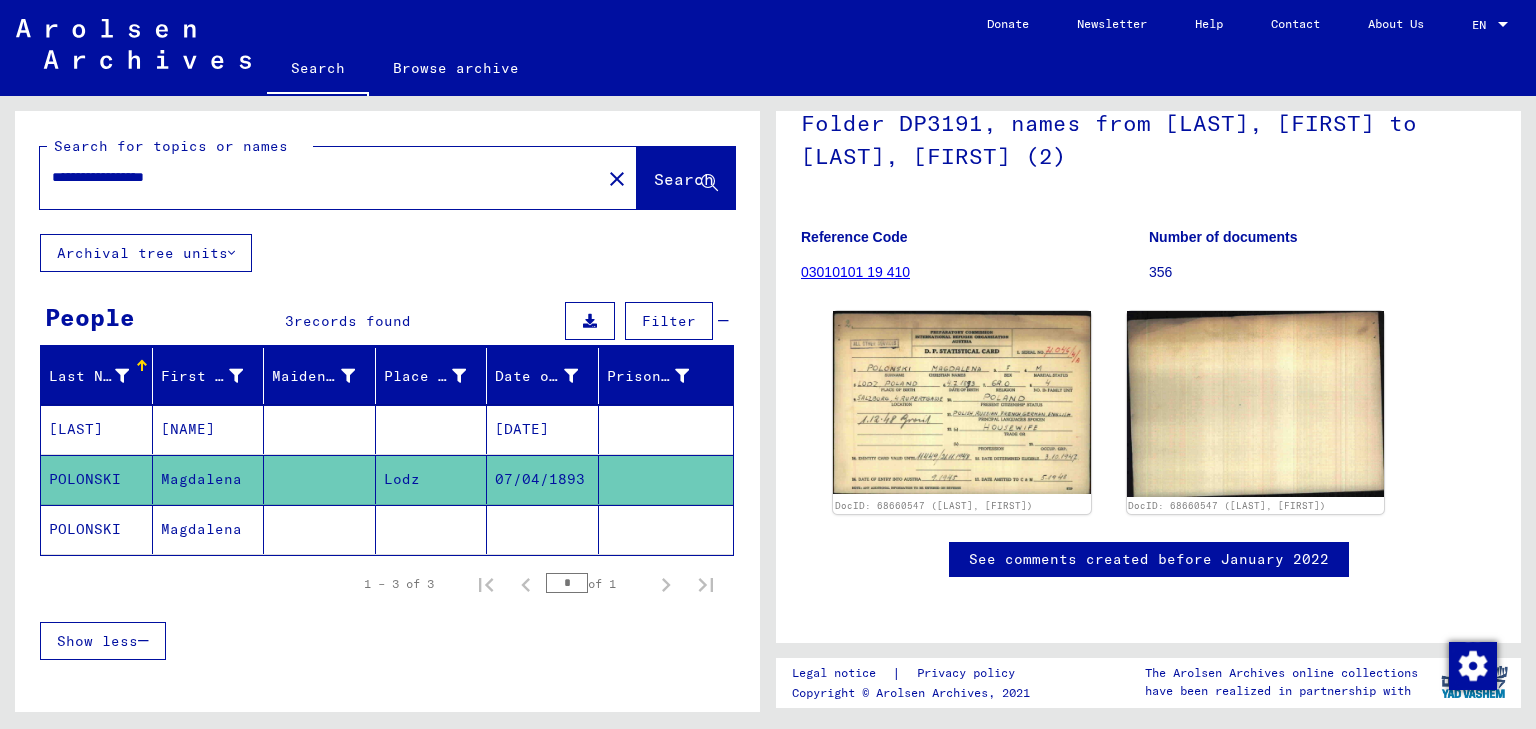 click on "POLONSKI" 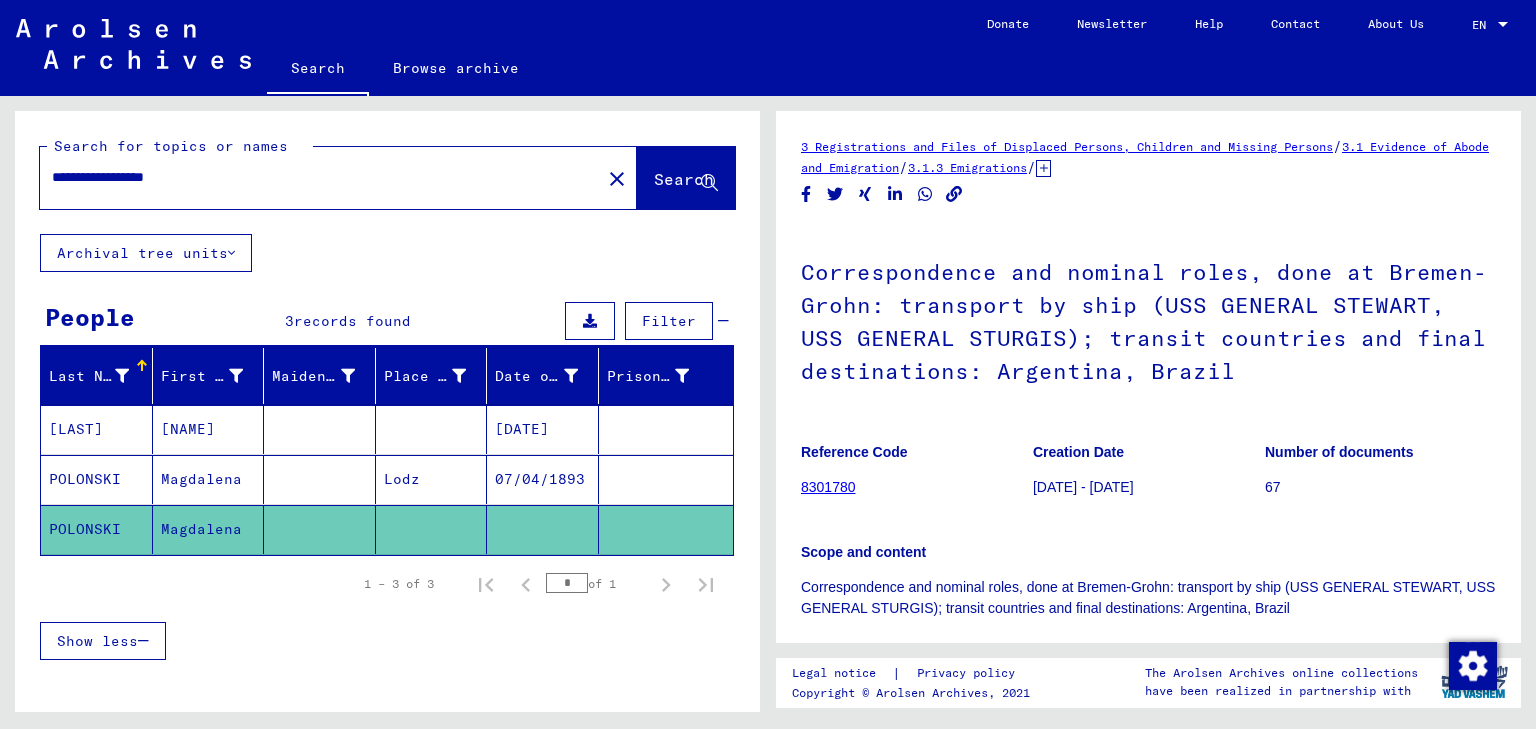 scroll, scrollTop: 0, scrollLeft: 0, axis: both 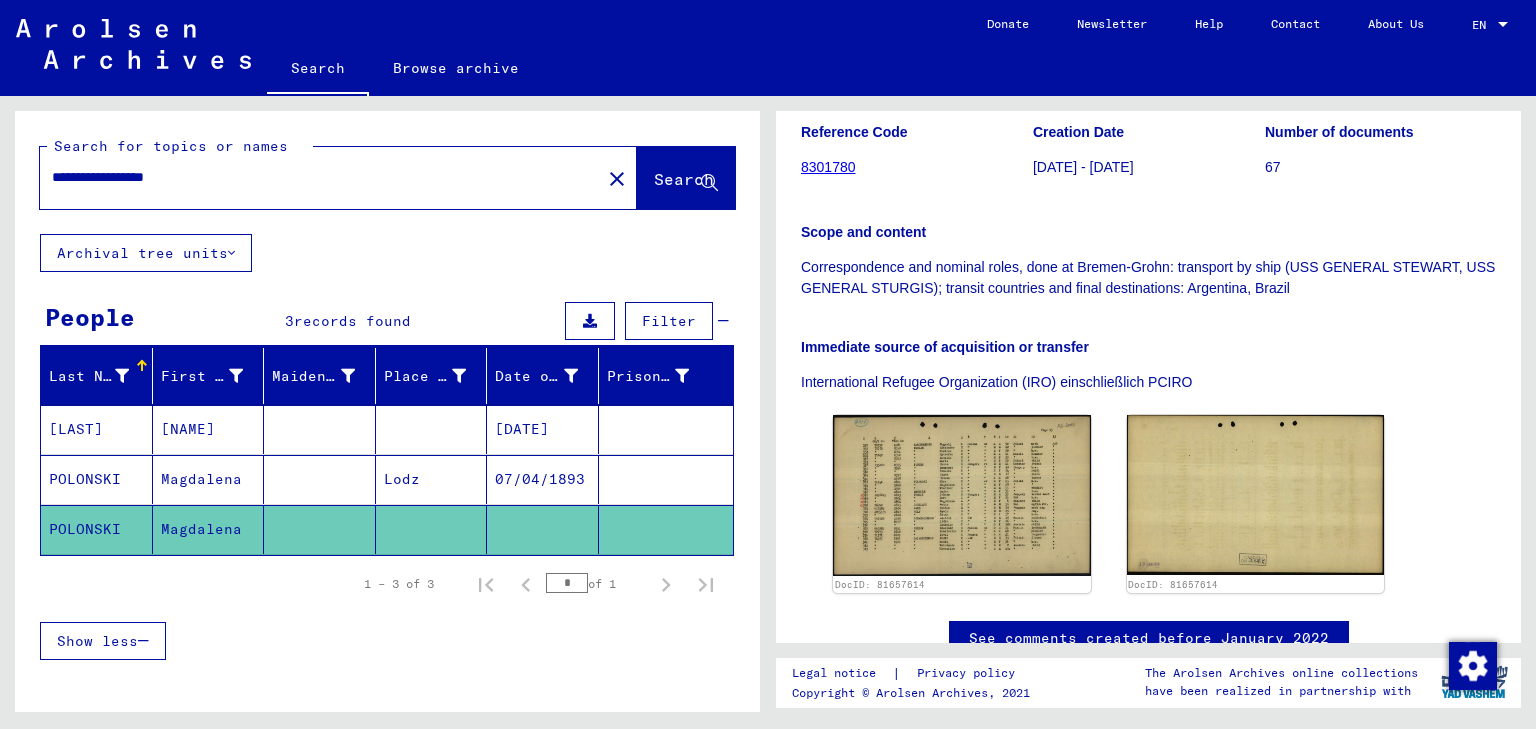 click on "**********" at bounding box center (320, 177) 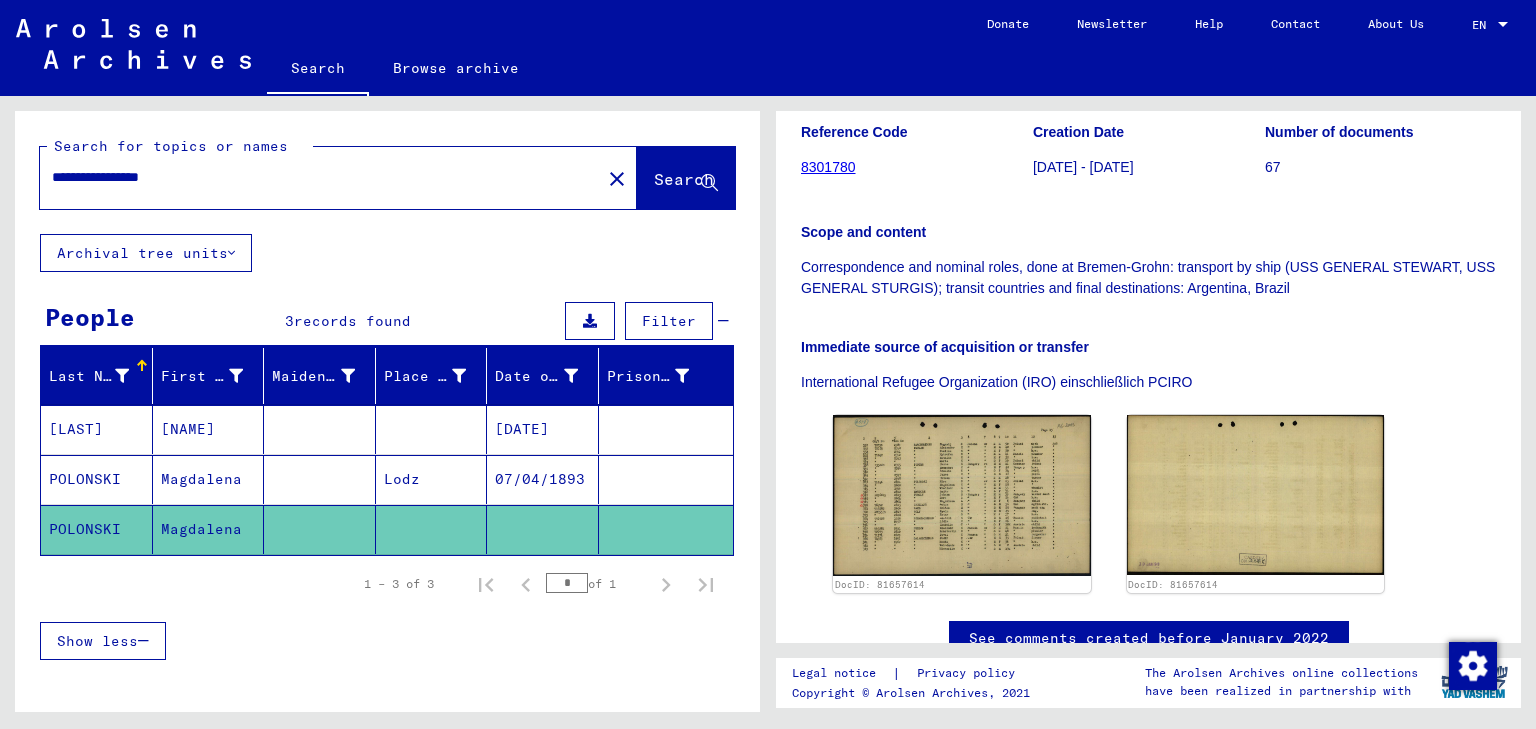 type on "**********" 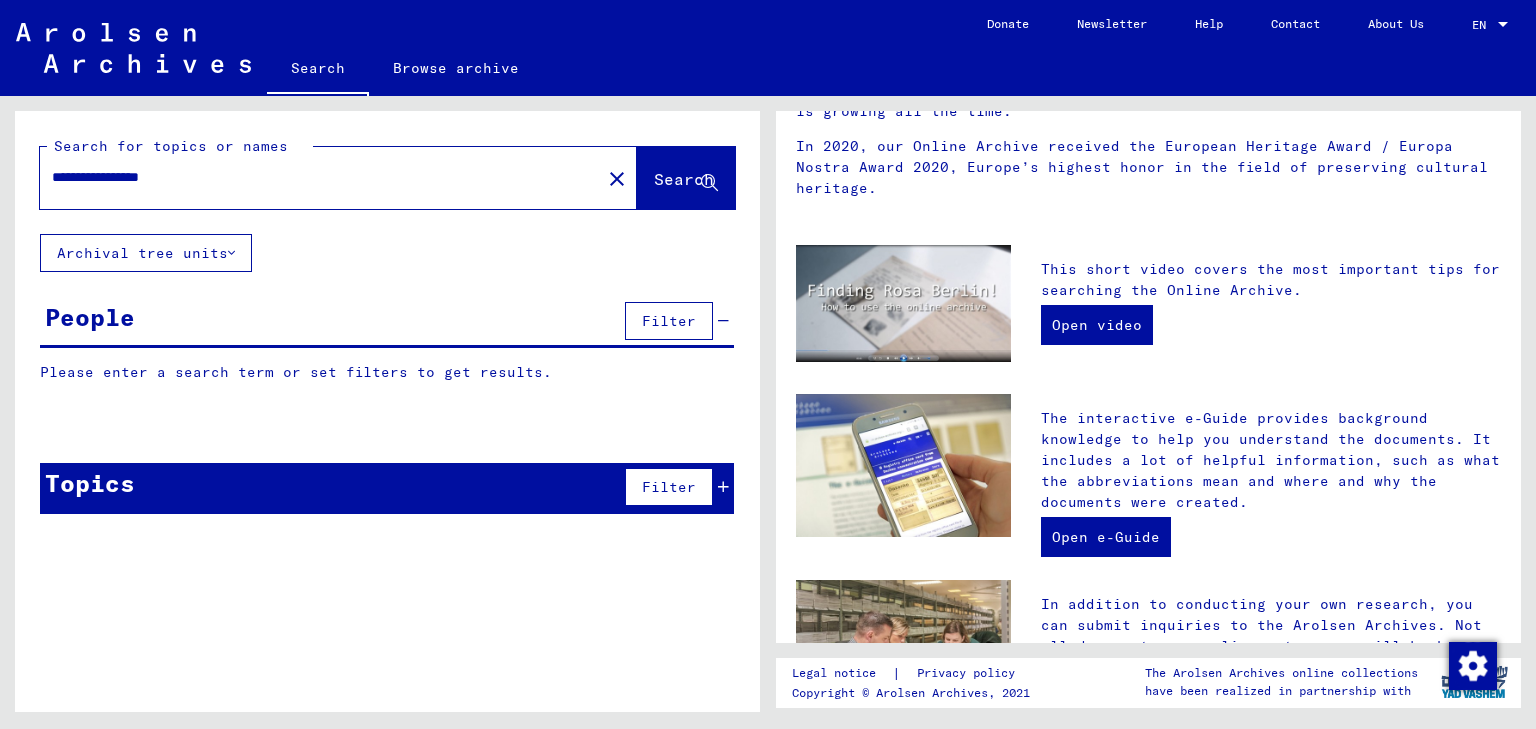 scroll, scrollTop: 0, scrollLeft: 0, axis: both 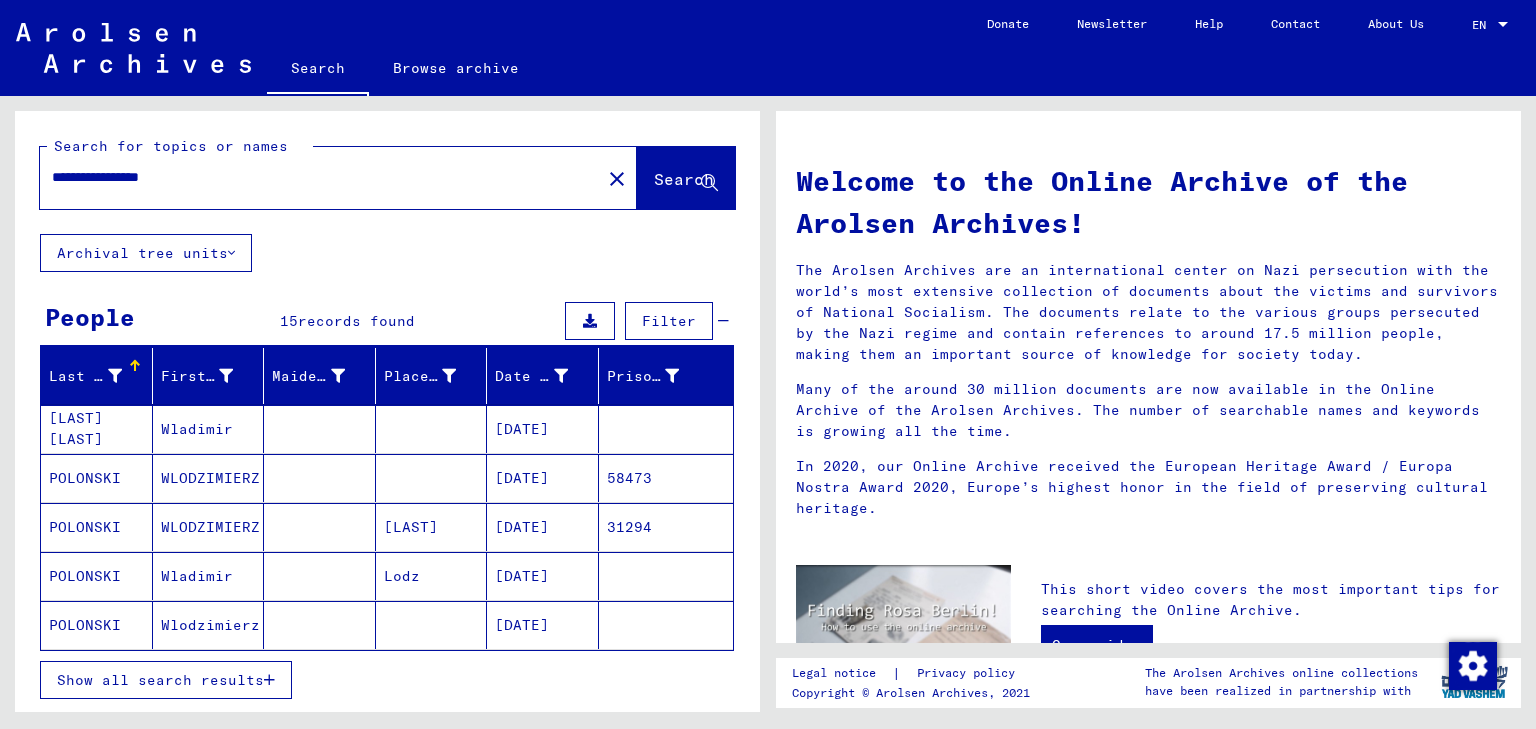 click on "POLONSKI" at bounding box center (97, 625) 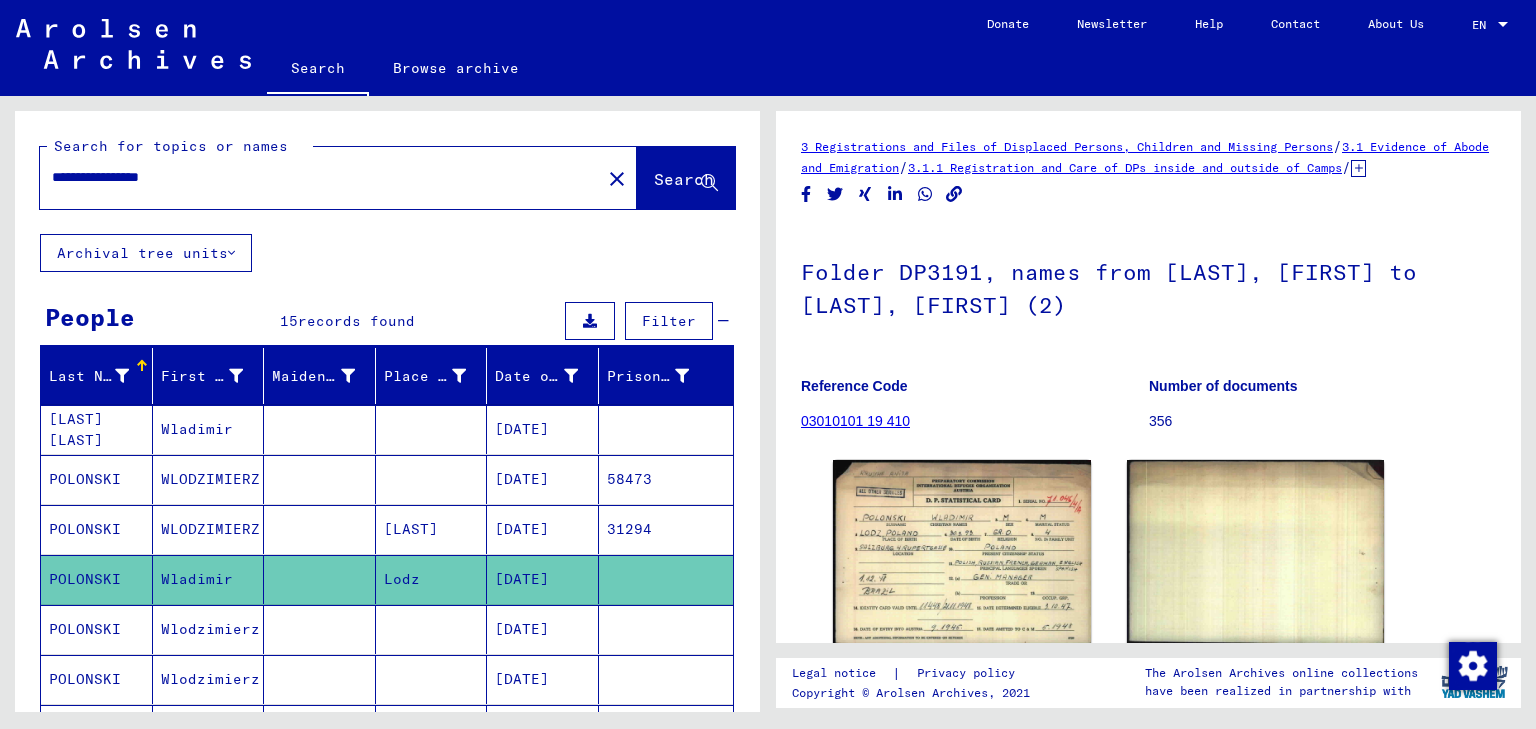 scroll, scrollTop: 0, scrollLeft: 0, axis: both 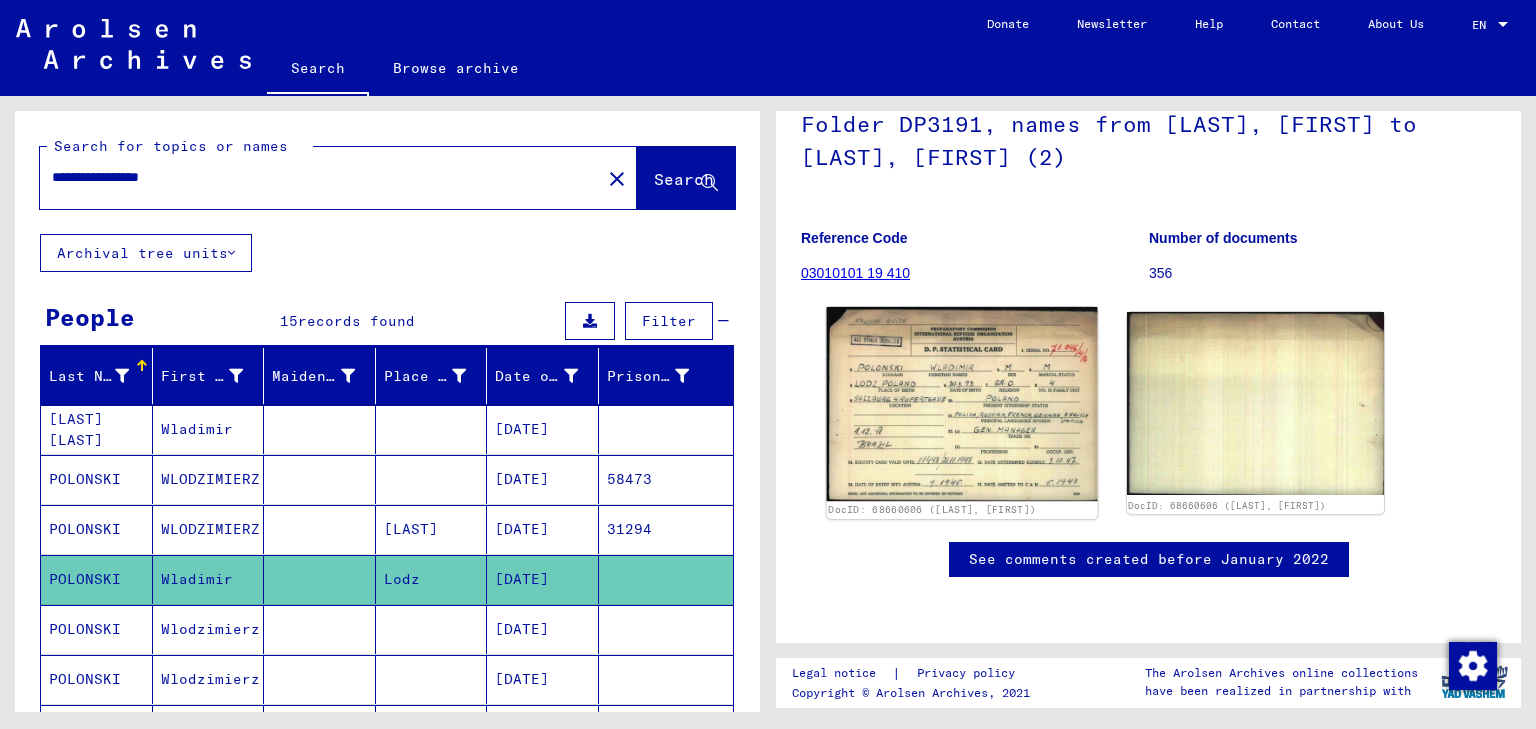 click 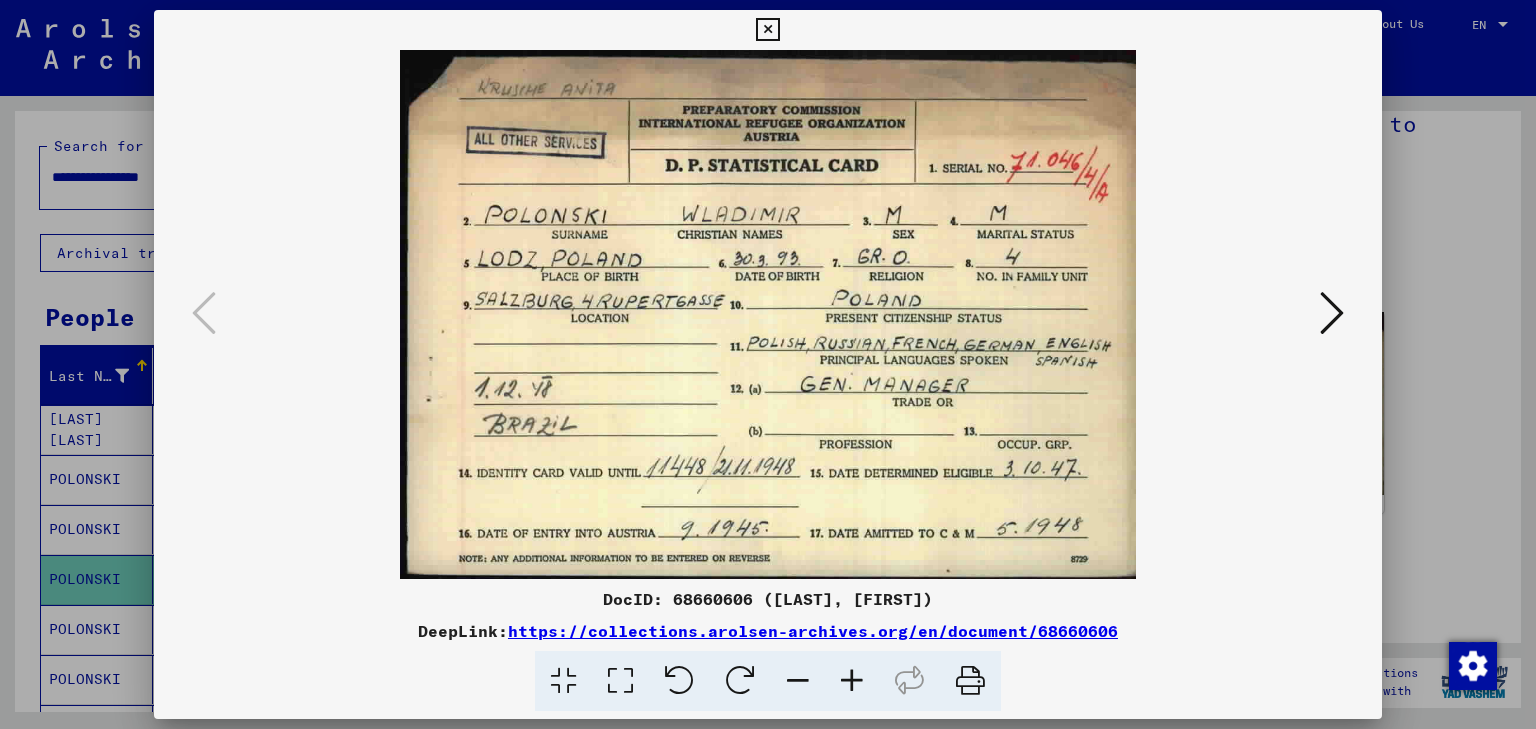 type 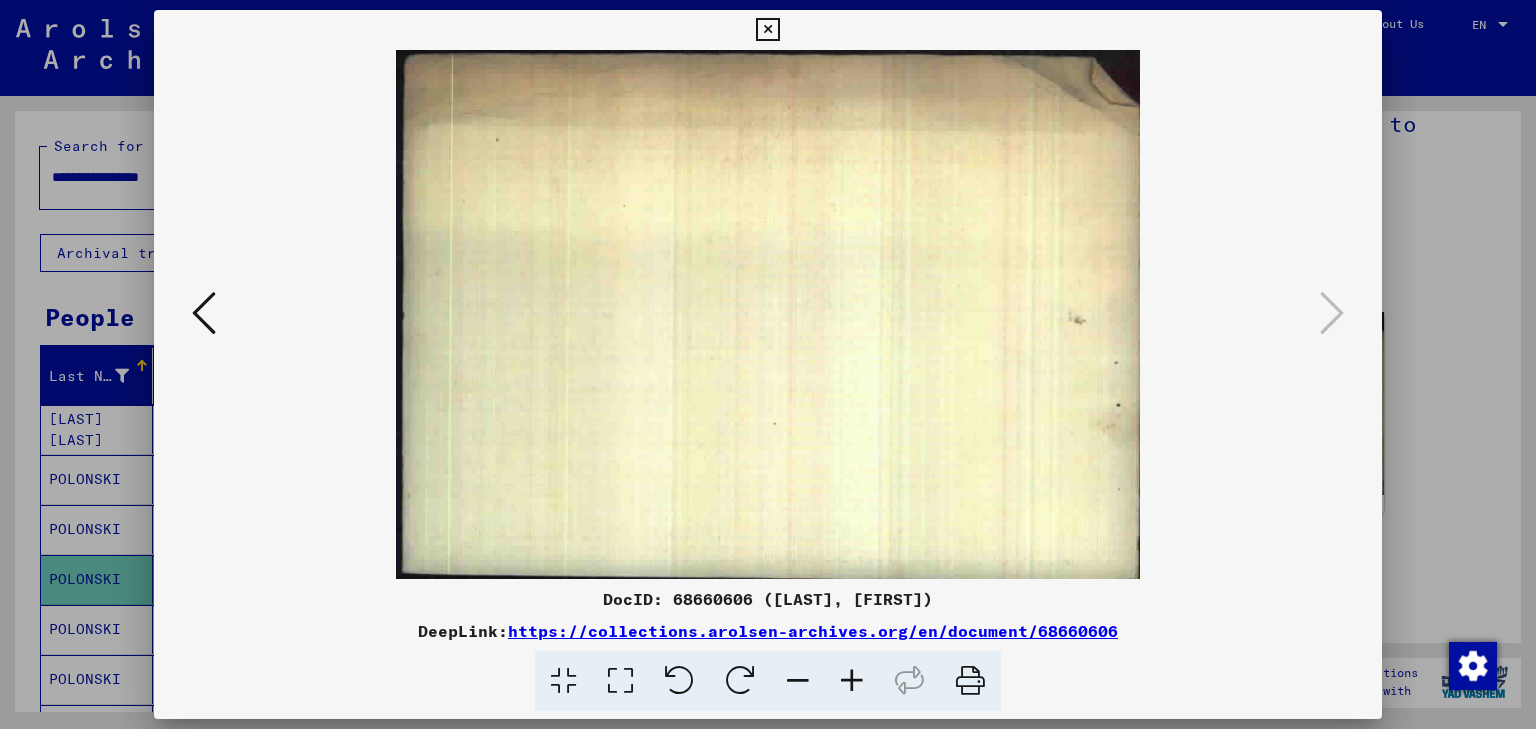 click at bounding box center (767, 30) 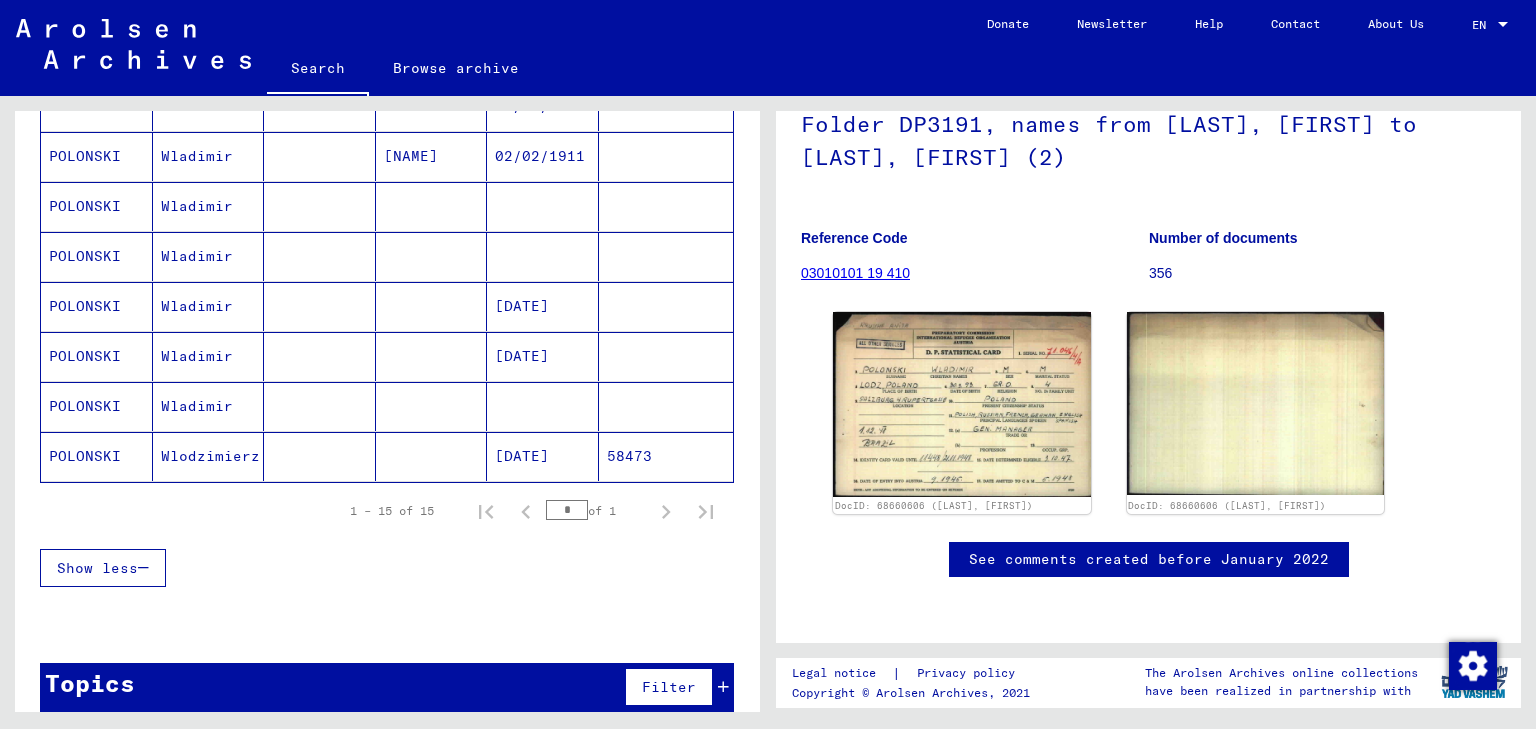 scroll, scrollTop: 686, scrollLeft: 0, axis: vertical 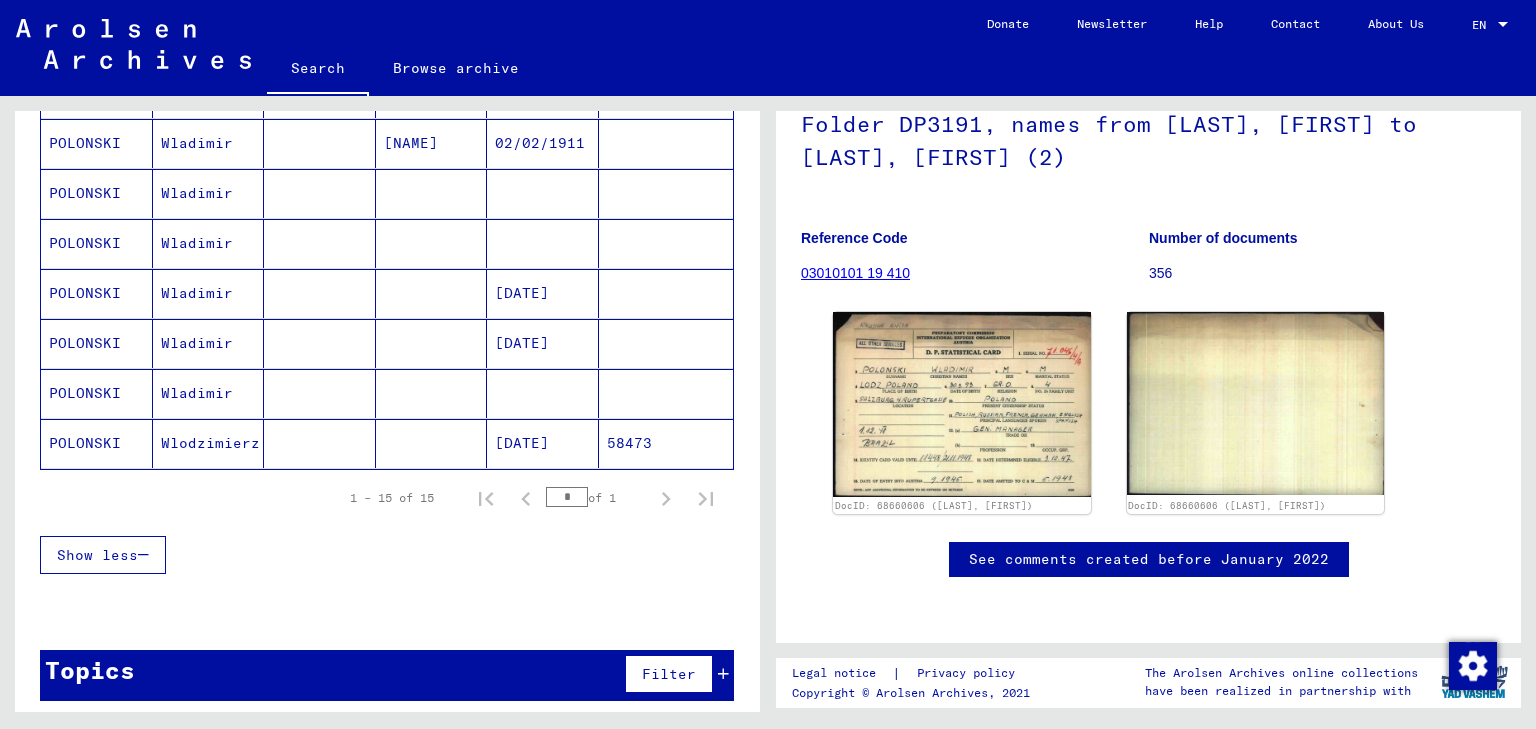 click on "POLONSKI" at bounding box center (97, 443) 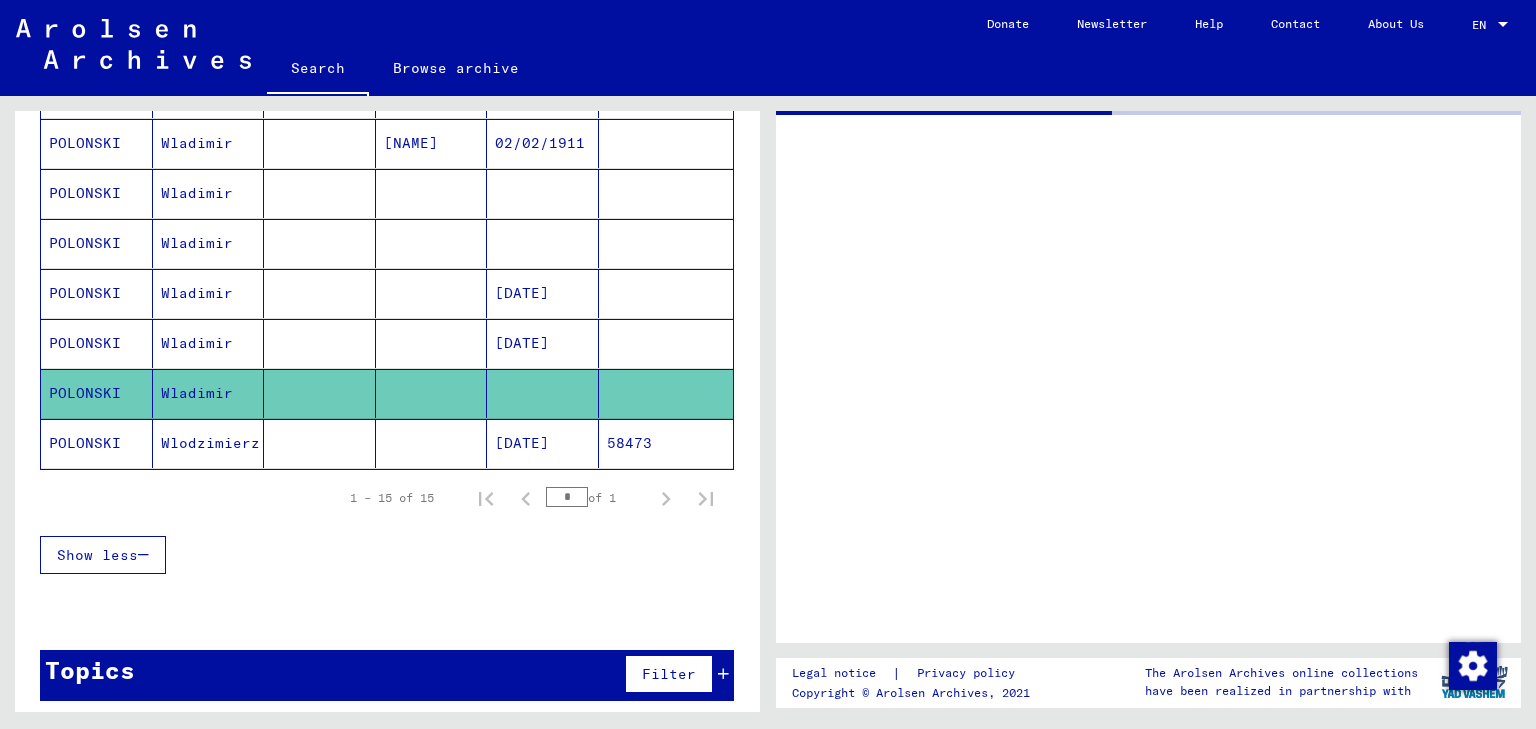 scroll, scrollTop: 0, scrollLeft: 0, axis: both 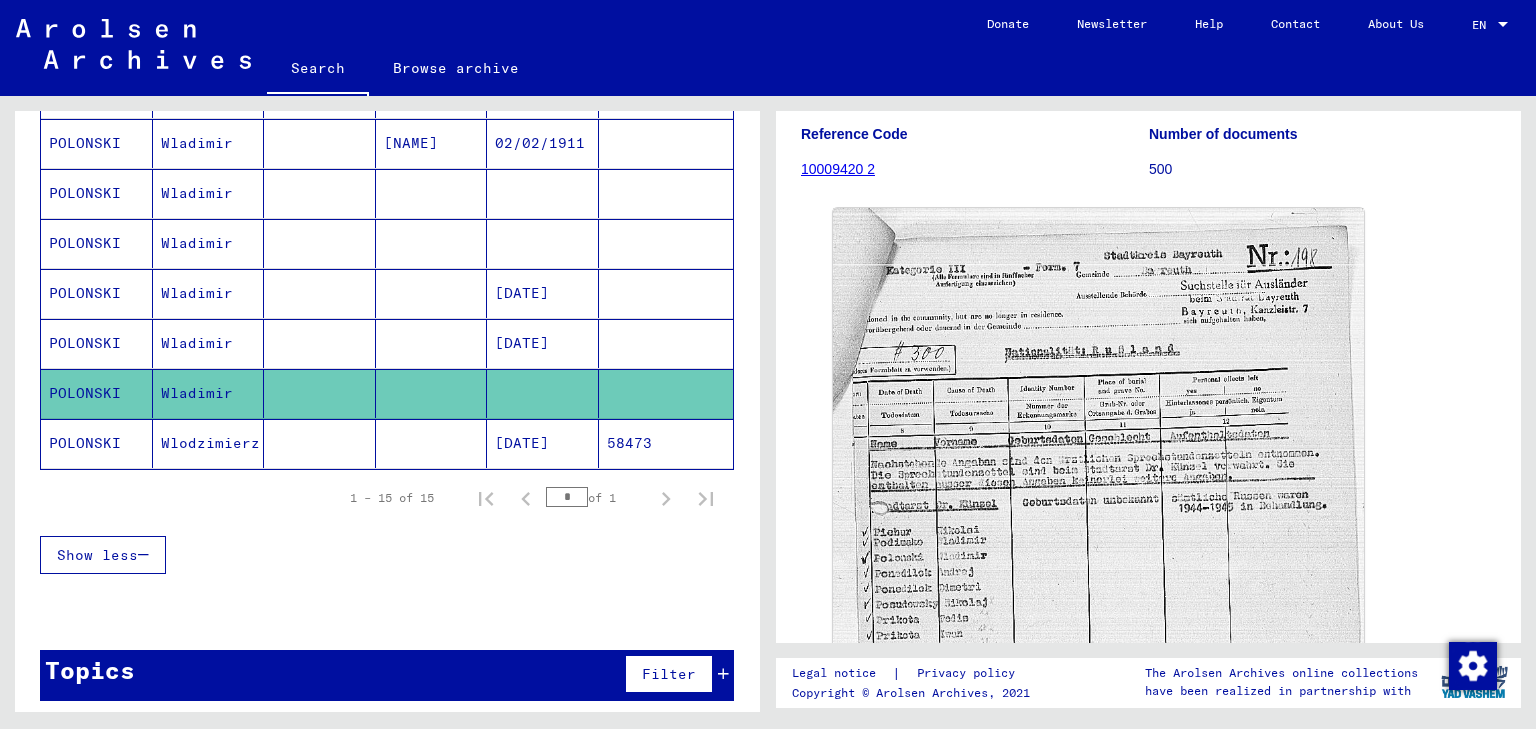 click on "POLONSKI" at bounding box center (97, 293) 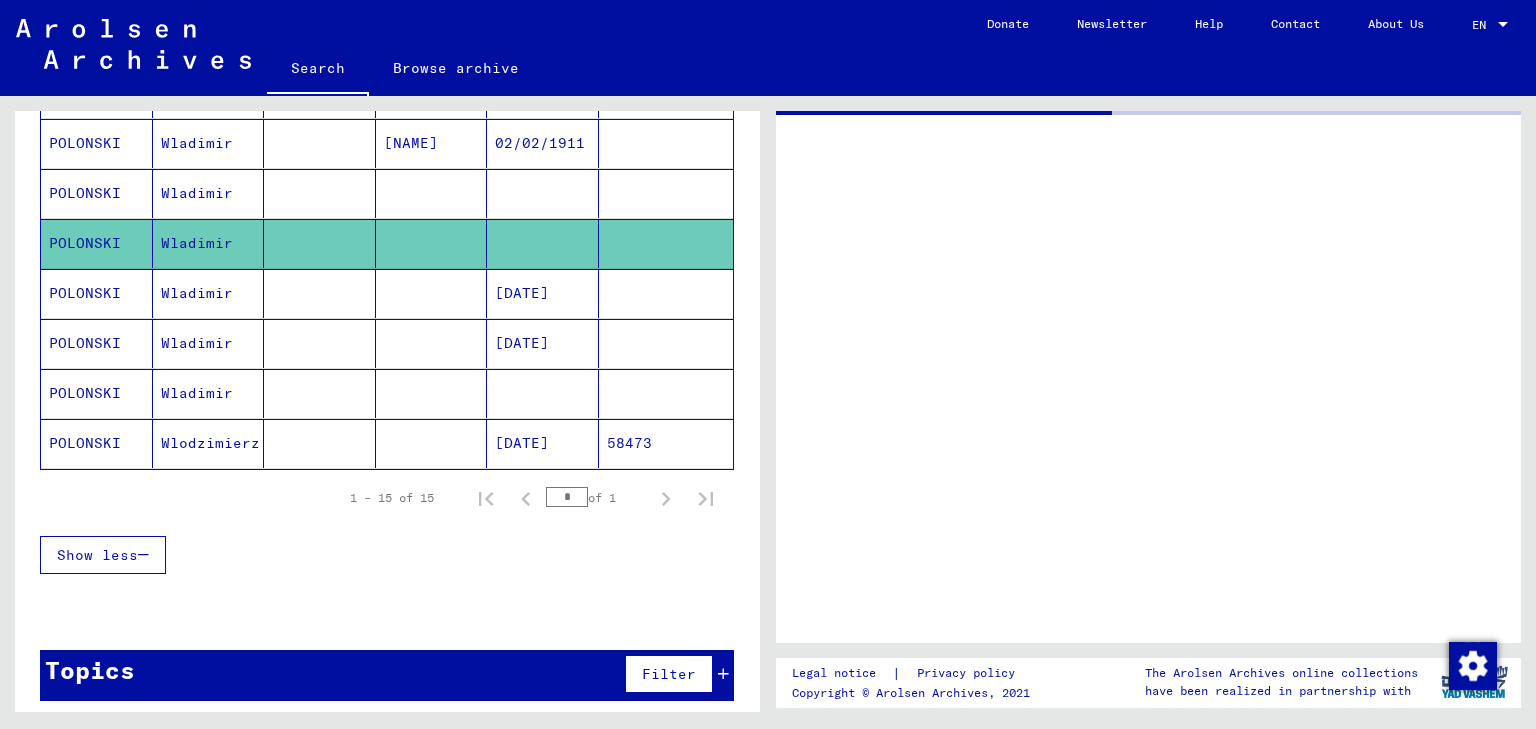 scroll, scrollTop: 0, scrollLeft: 0, axis: both 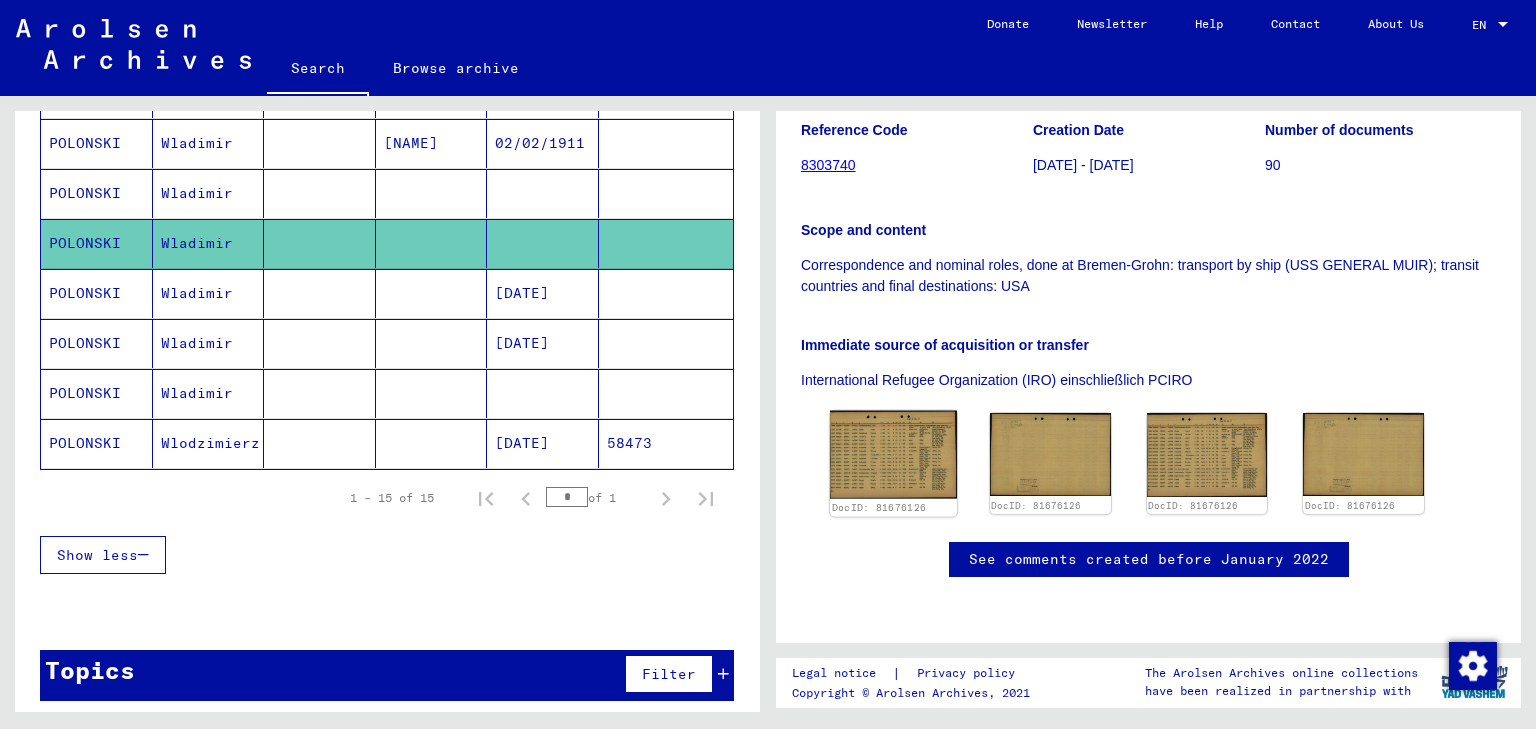 click 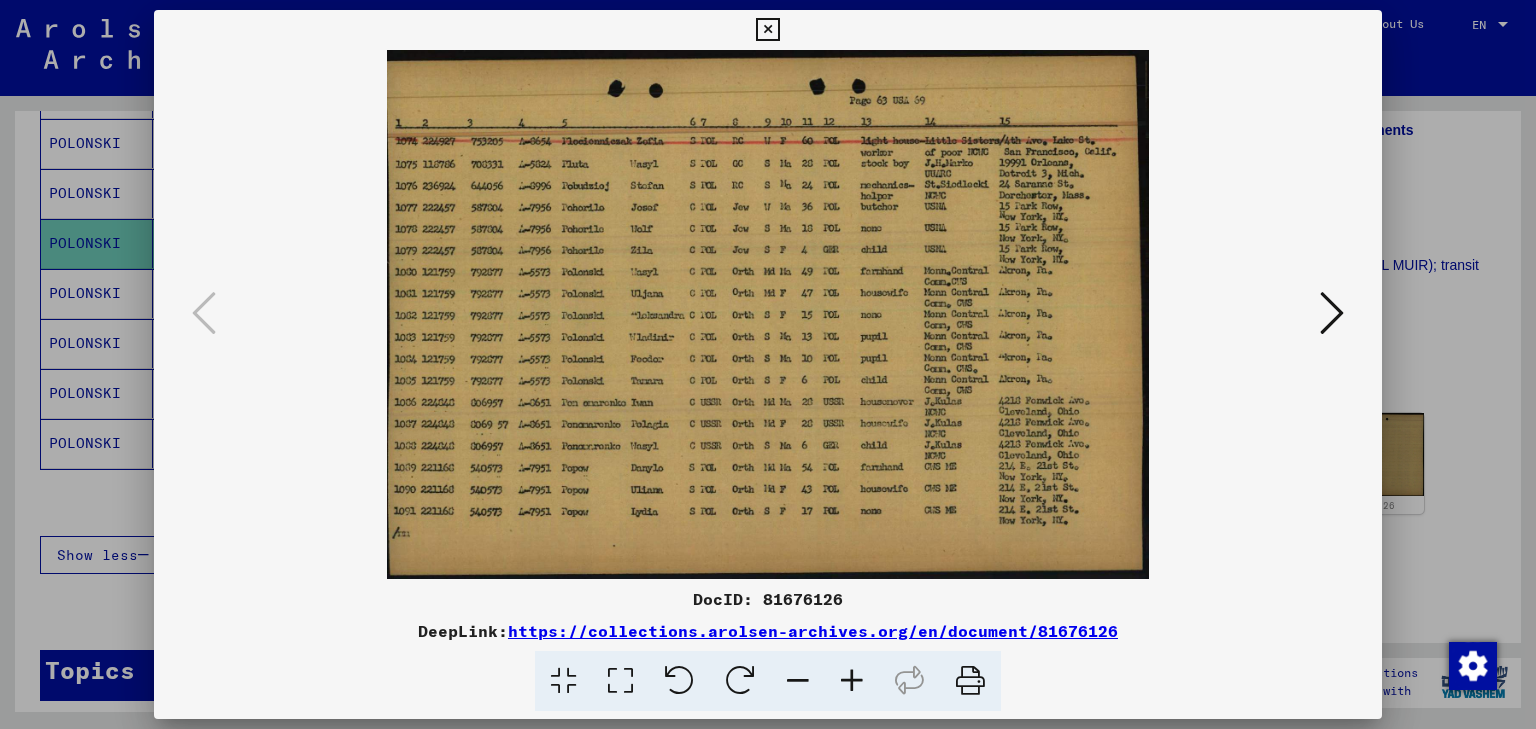 click at bounding box center [767, 30] 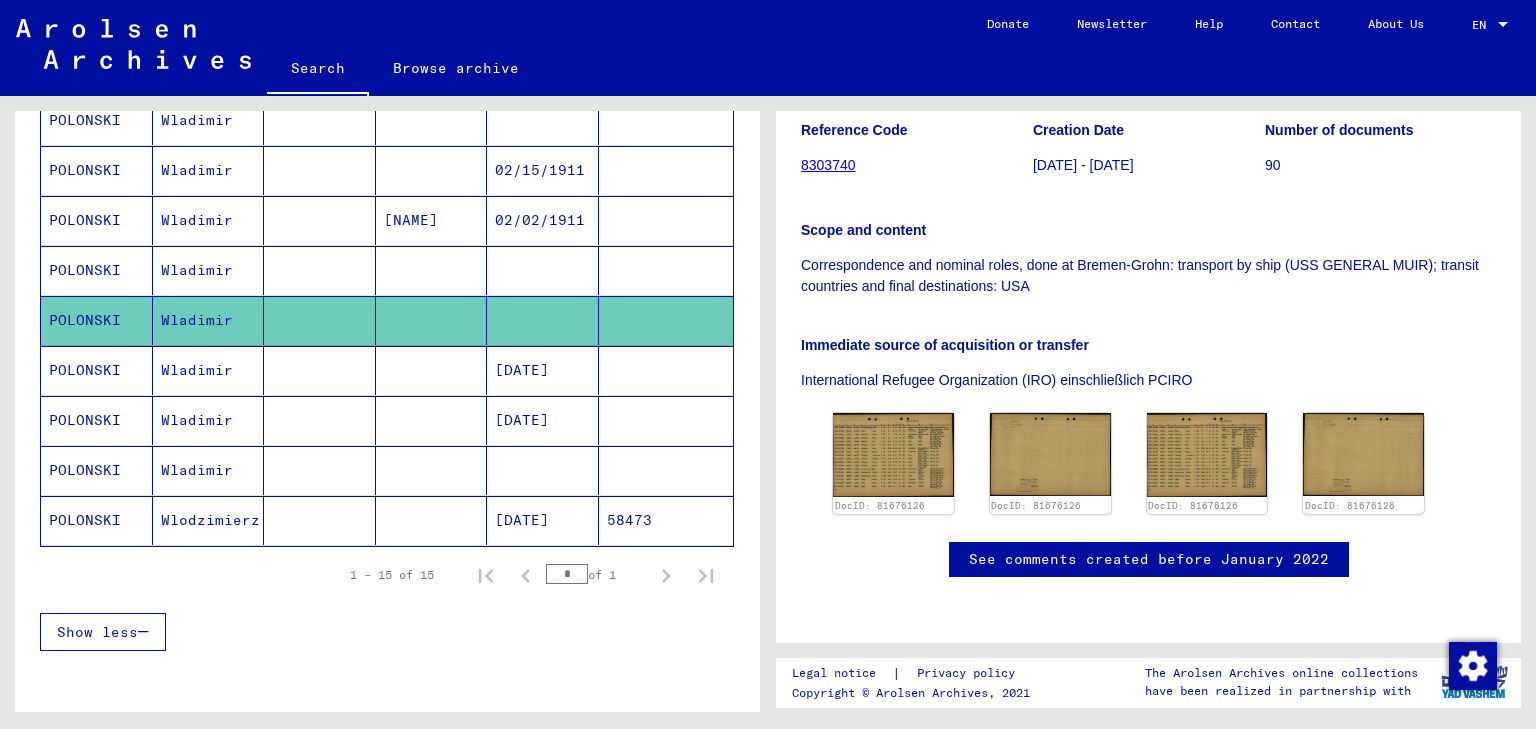 scroll, scrollTop: 526, scrollLeft: 0, axis: vertical 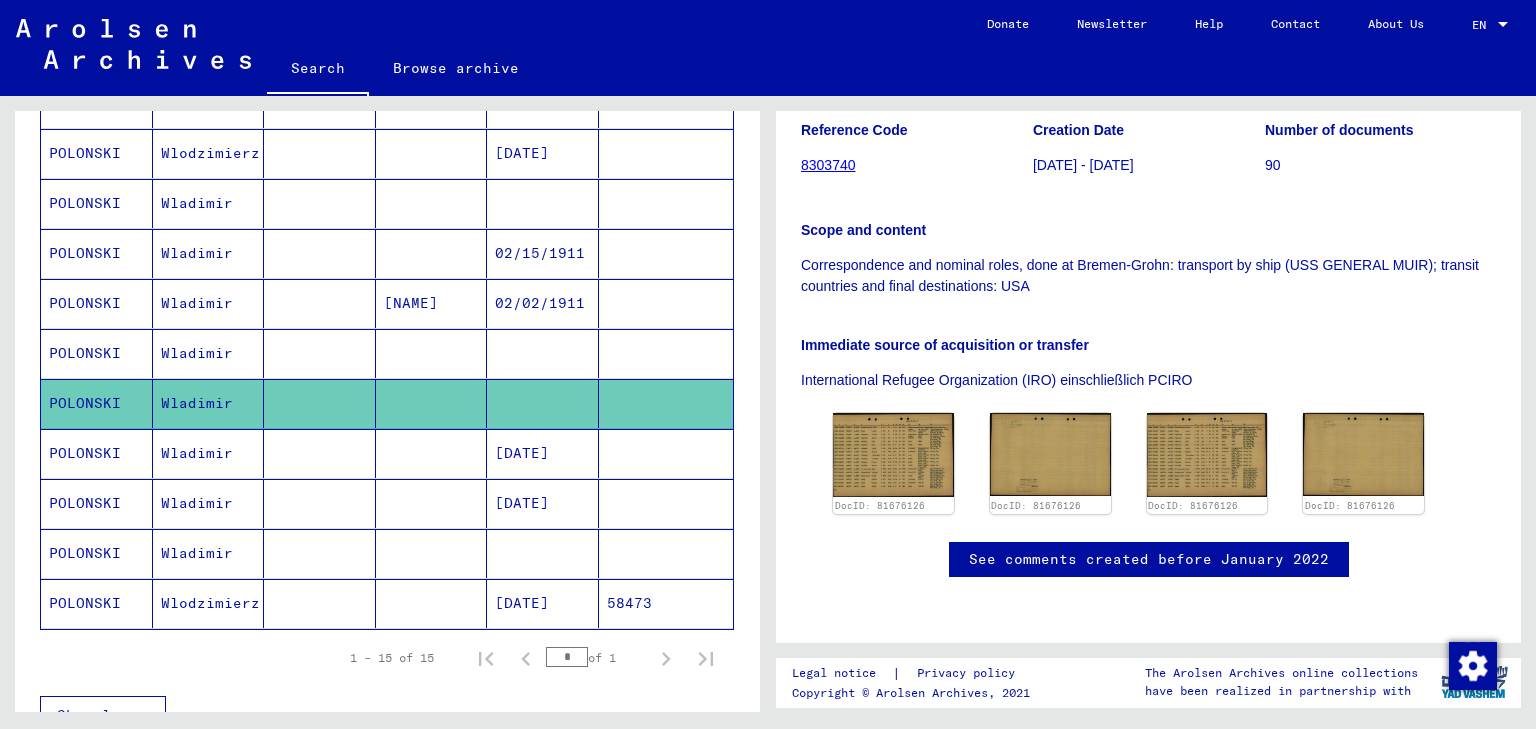 click on "POLONSKI" at bounding box center [97, 403] 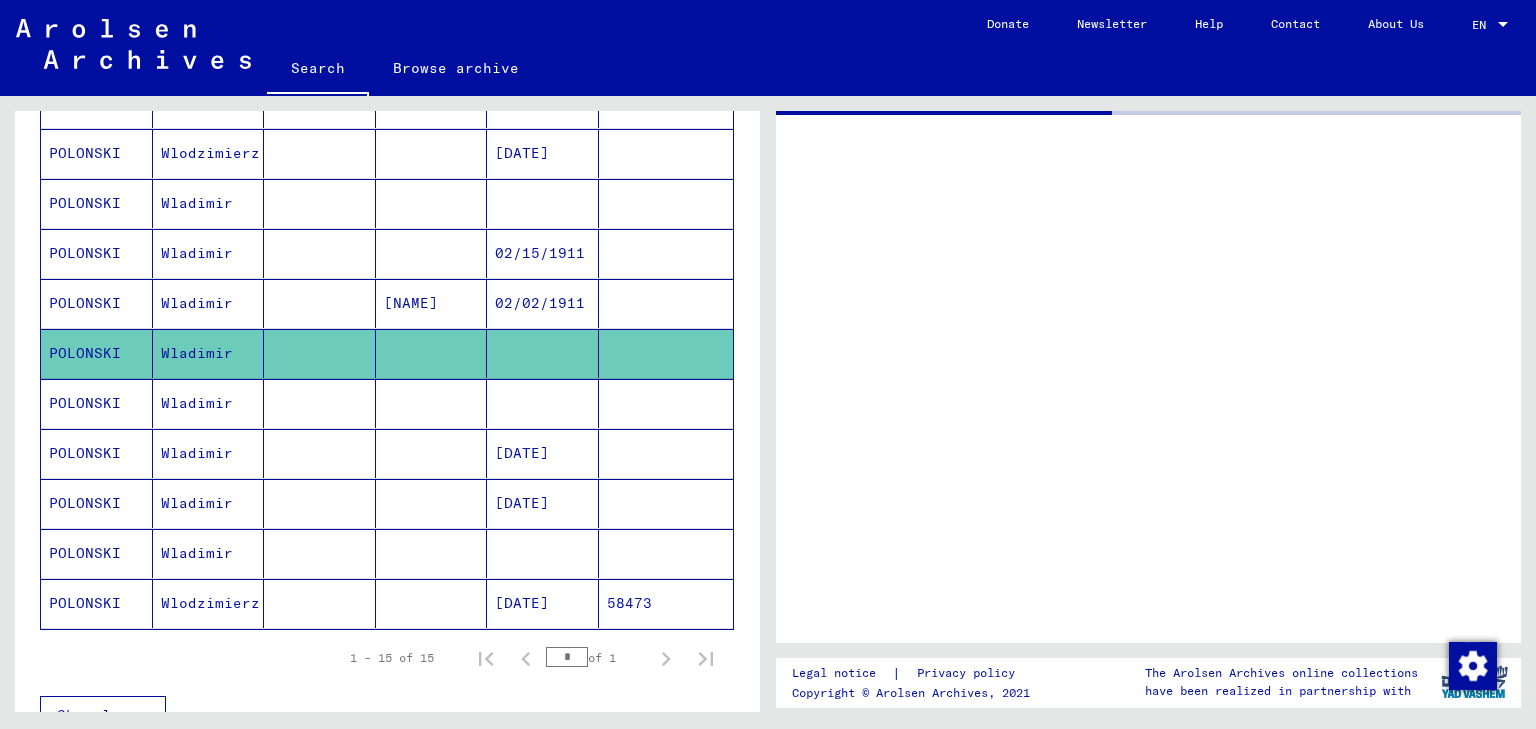 scroll, scrollTop: 0, scrollLeft: 0, axis: both 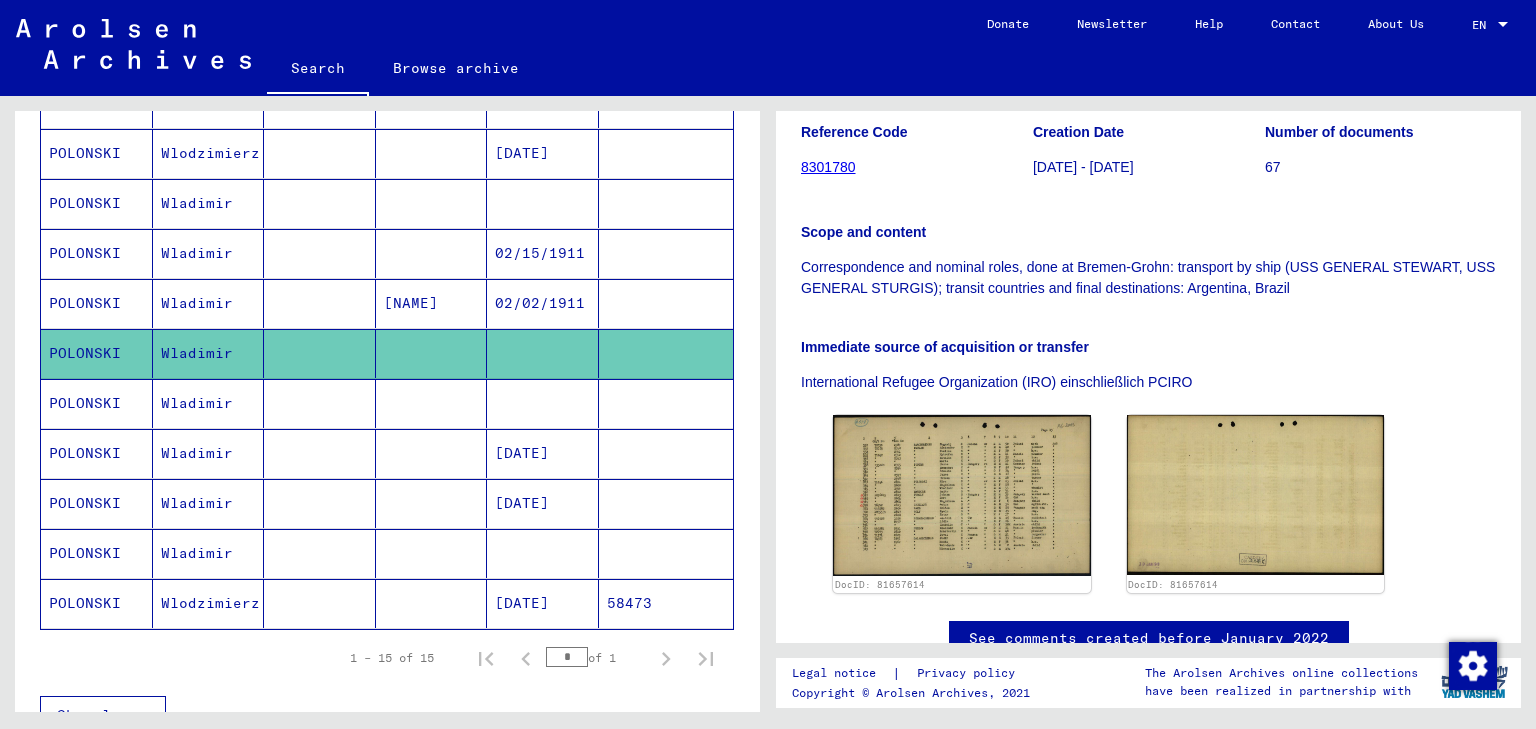 click on "POLONSKI" at bounding box center [97, 253] 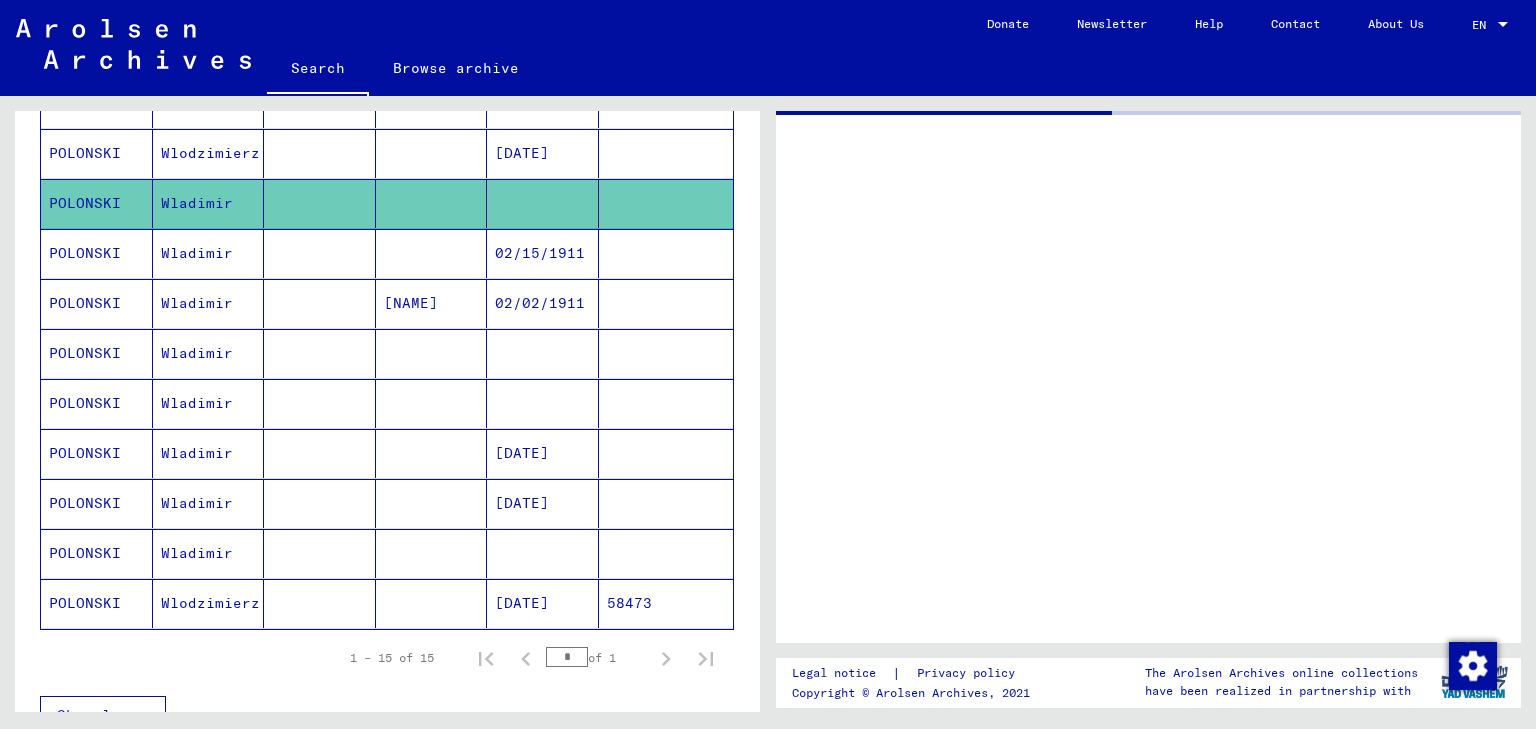 scroll, scrollTop: 0, scrollLeft: 0, axis: both 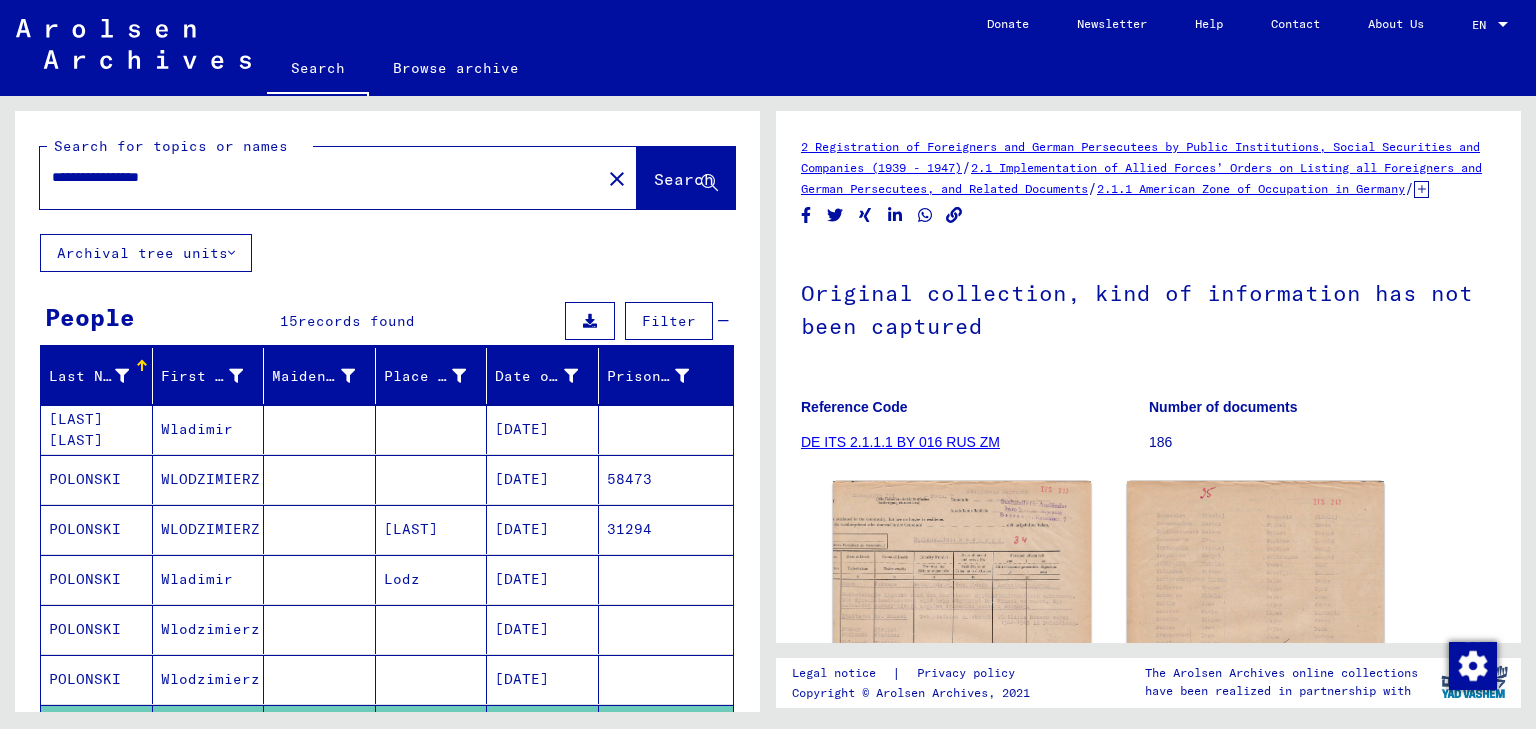click on "**********" at bounding box center (320, 177) 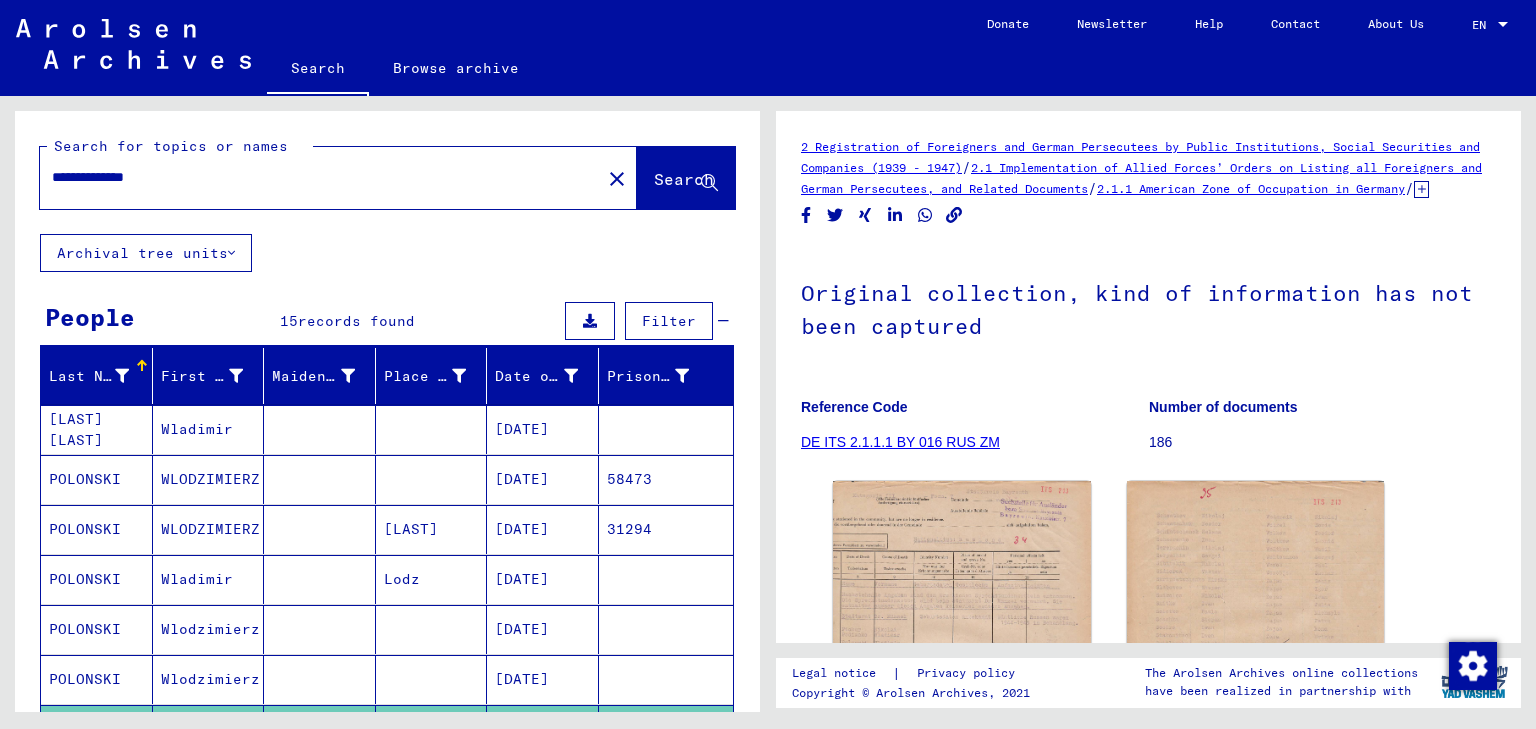 type on "**********" 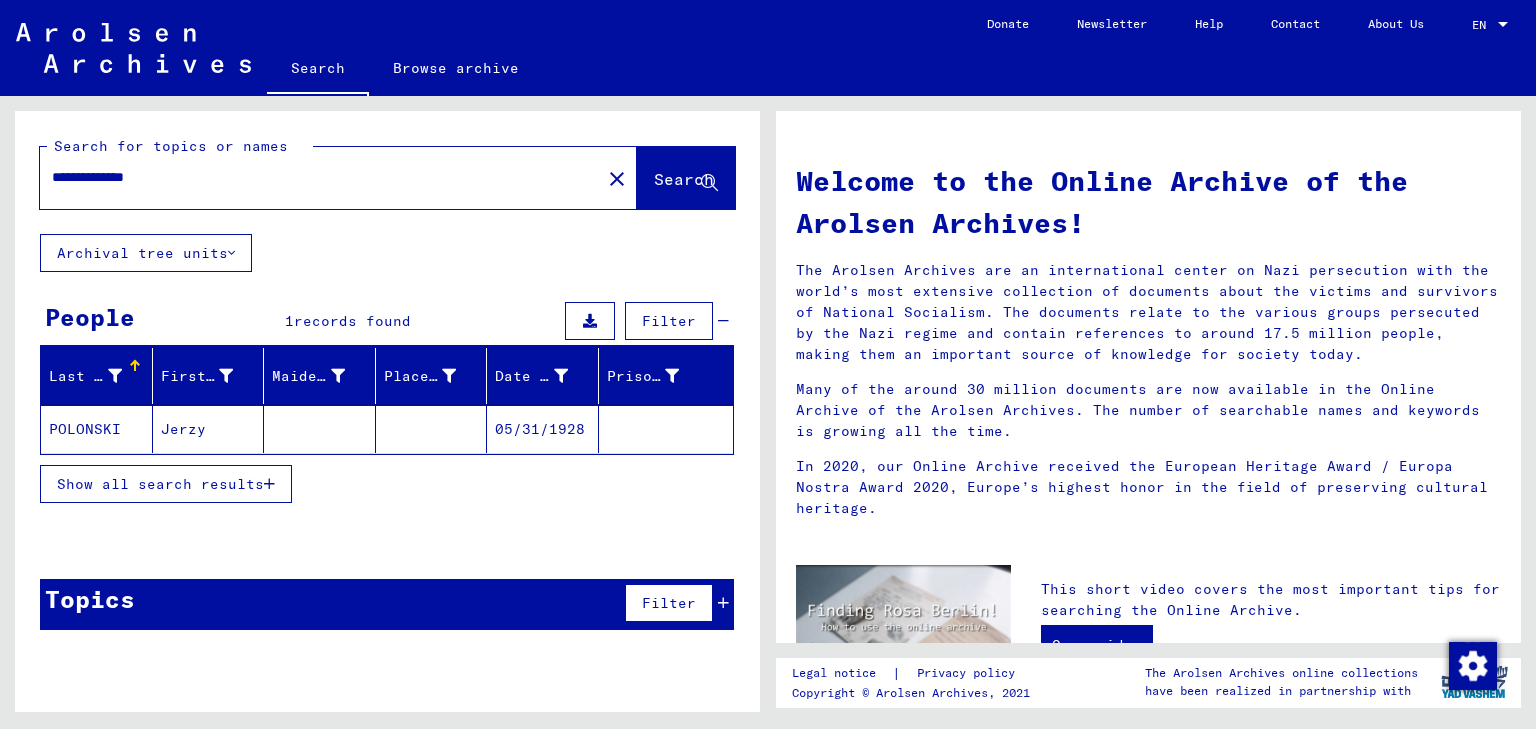 click on "POLONSKI" 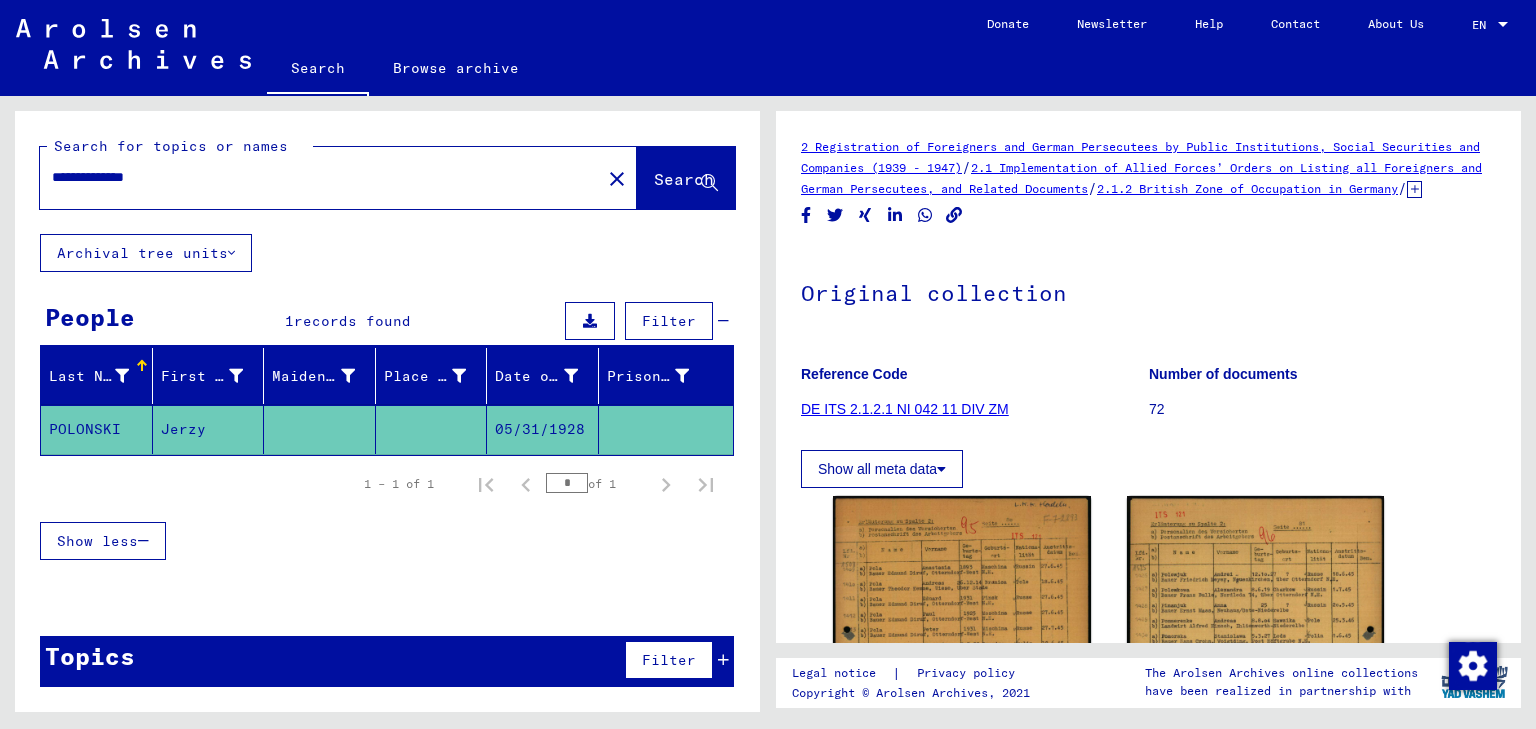 scroll, scrollTop: 0, scrollLeft: 0, axis: both 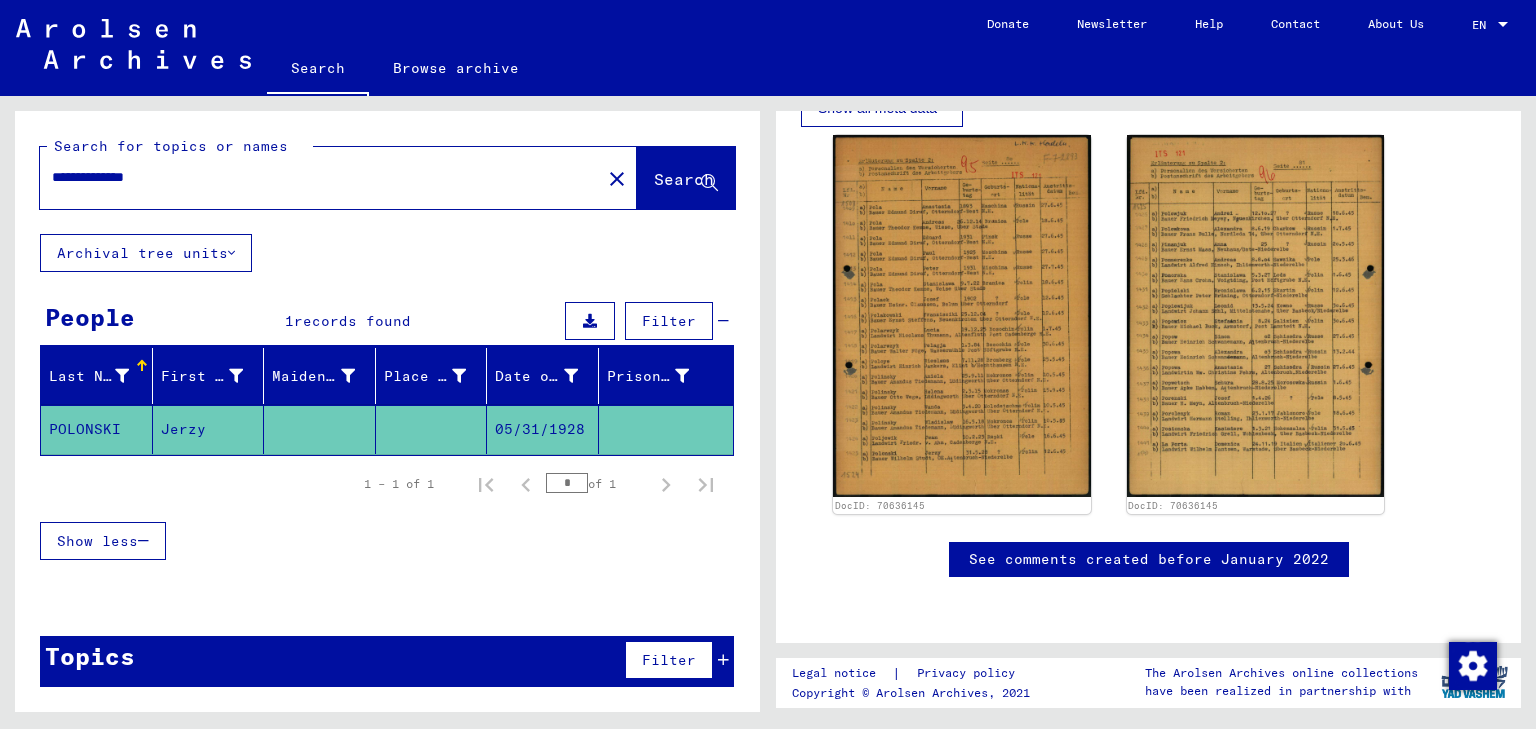 click 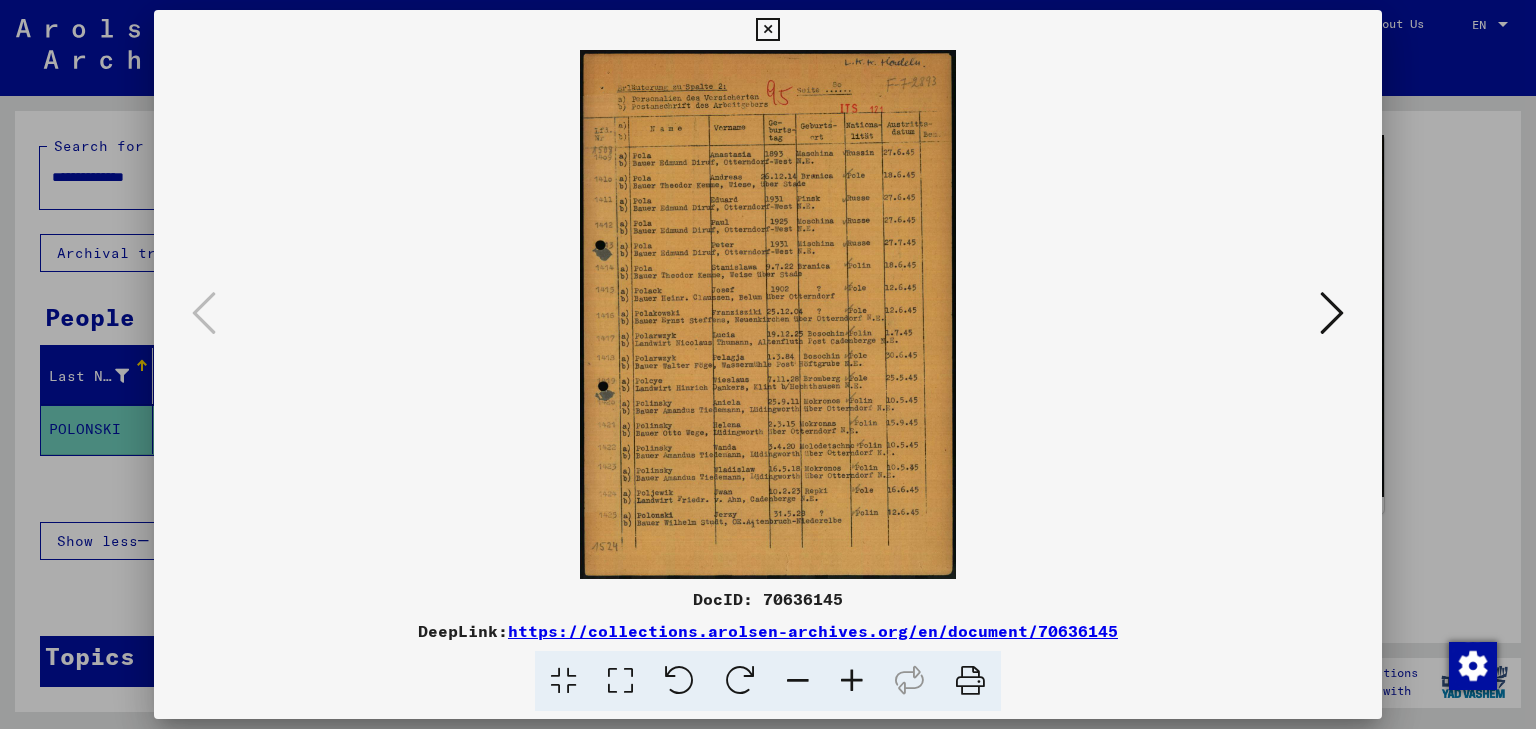 type 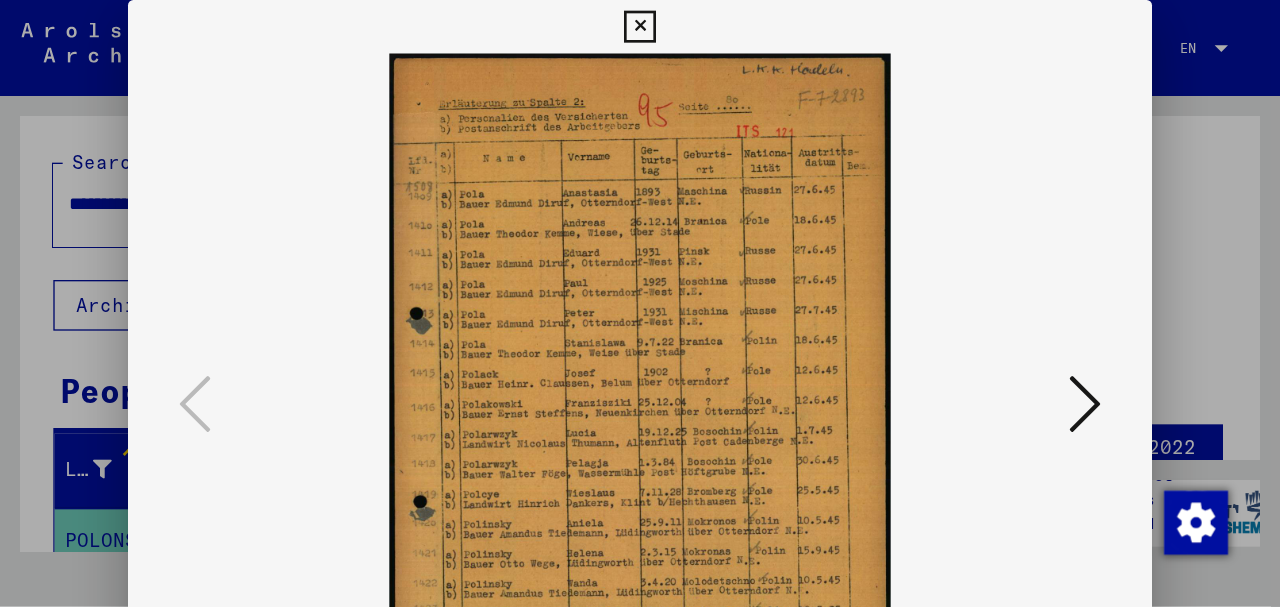 scroll, scrollTop: 400, scrollLeft: 0, axis: vertical 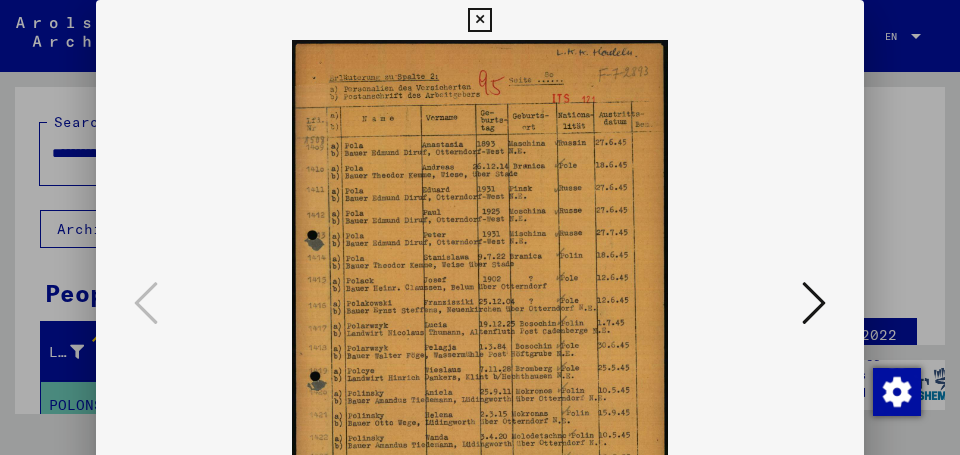 click at bounding box center (480, 304) 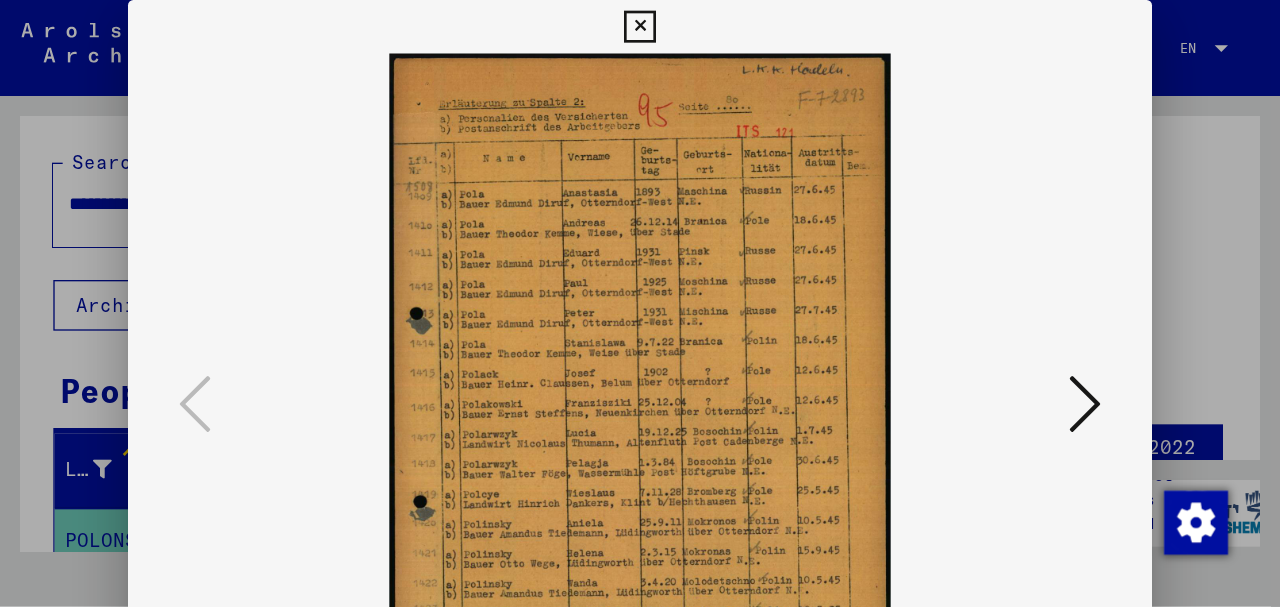 scroll, scrollTop: 400, scrollLeft: 0, axis: vertical 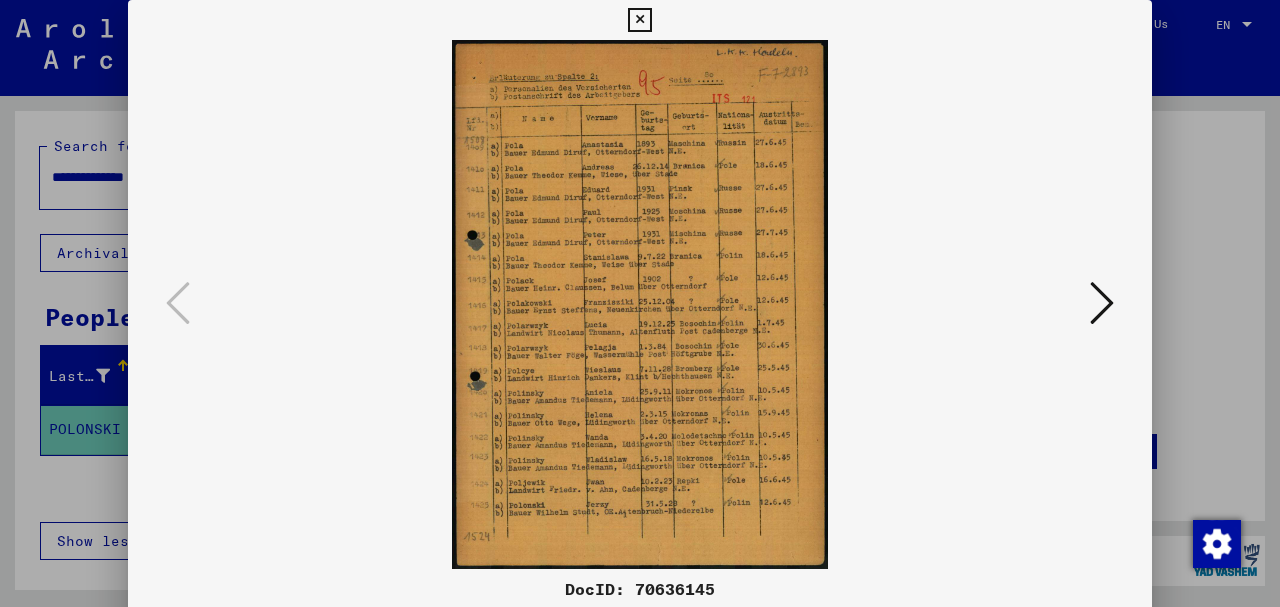 click at bounding box center [1102, 303] 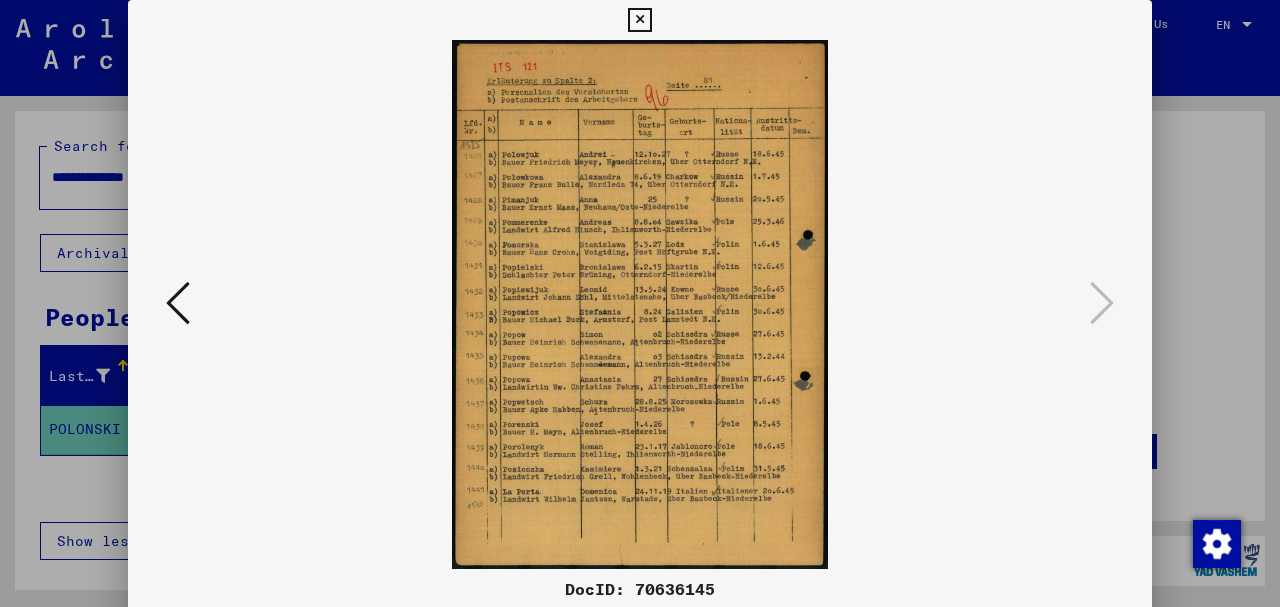 click at bounding box center (178, 303) 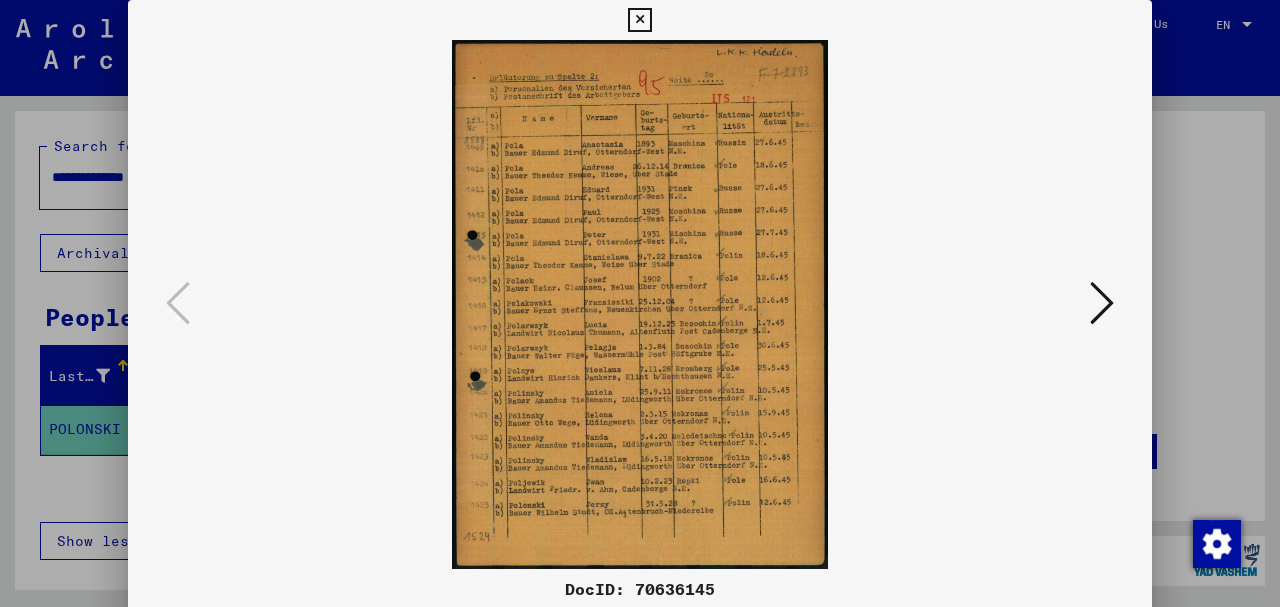 click at bounding box center [639, 20] 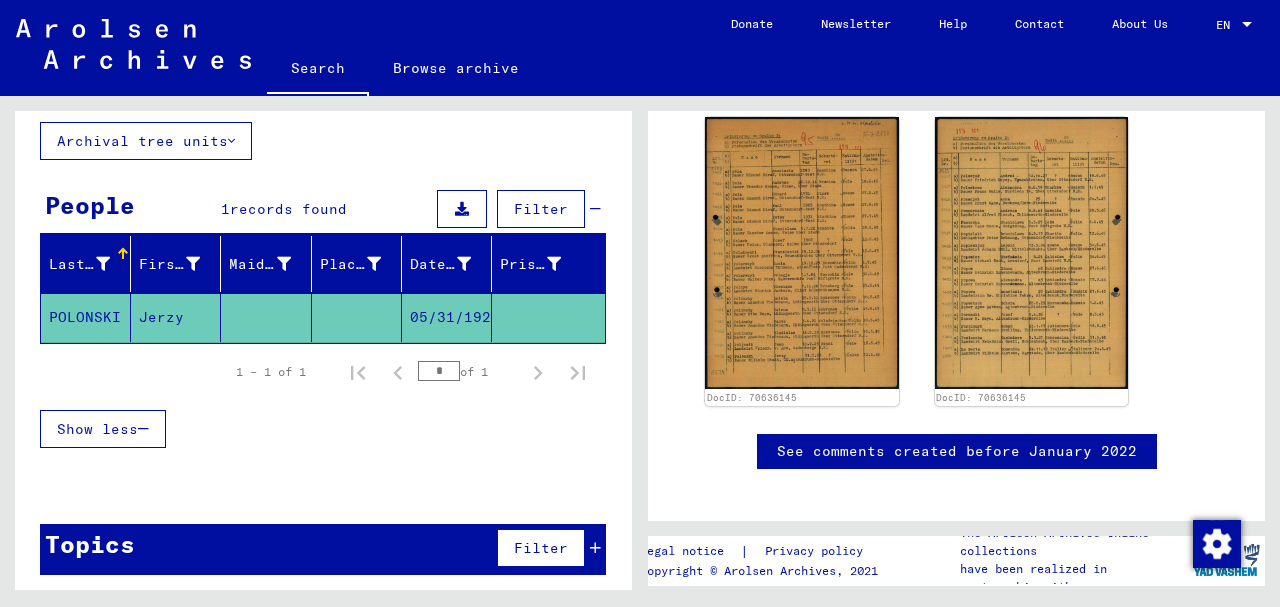 scroll, scrollTop: 0, scrollLeft: 0, axis: both 